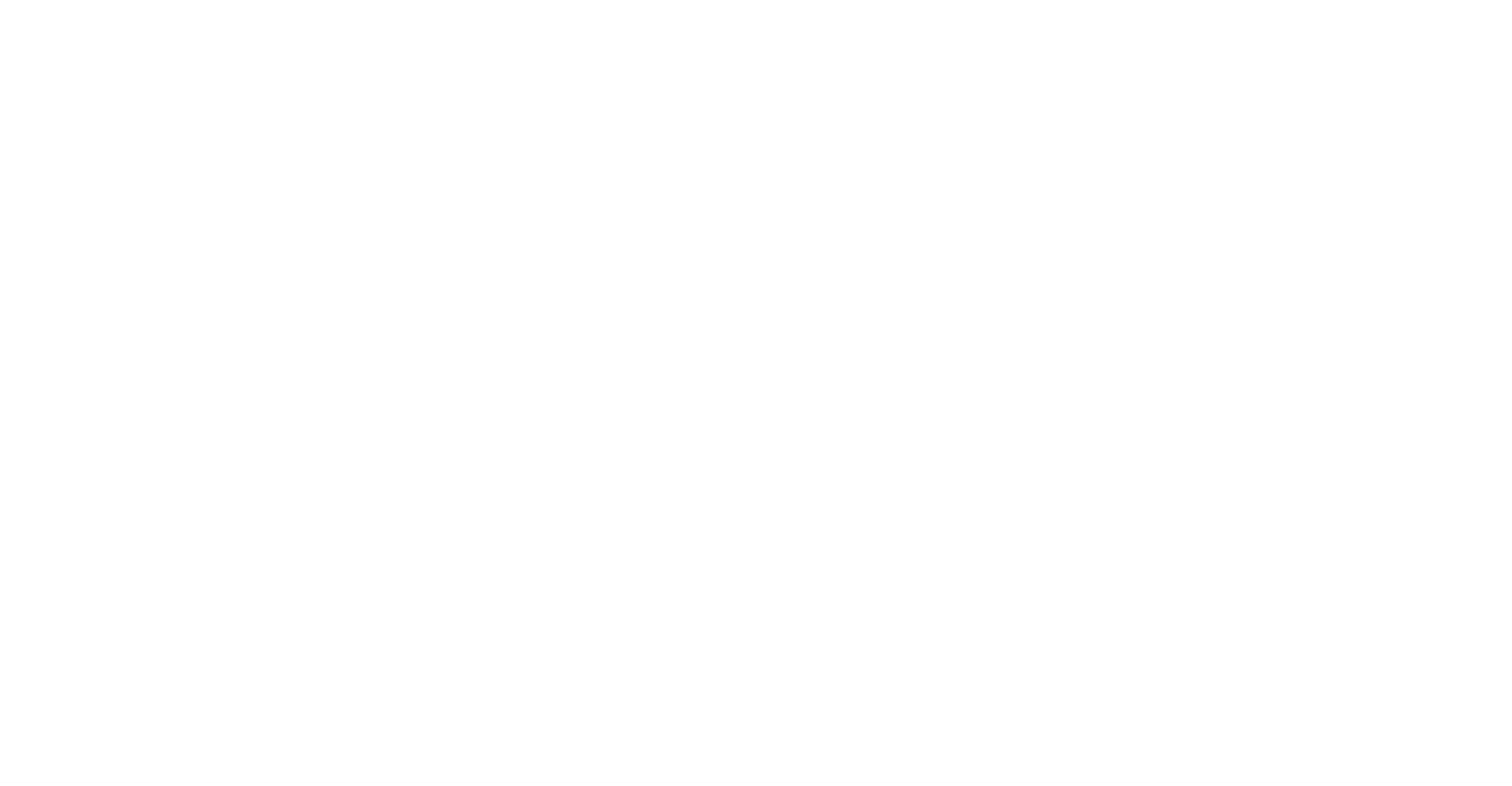 scroll, scrollTop: 0, scrollLeft: 0, axis: both 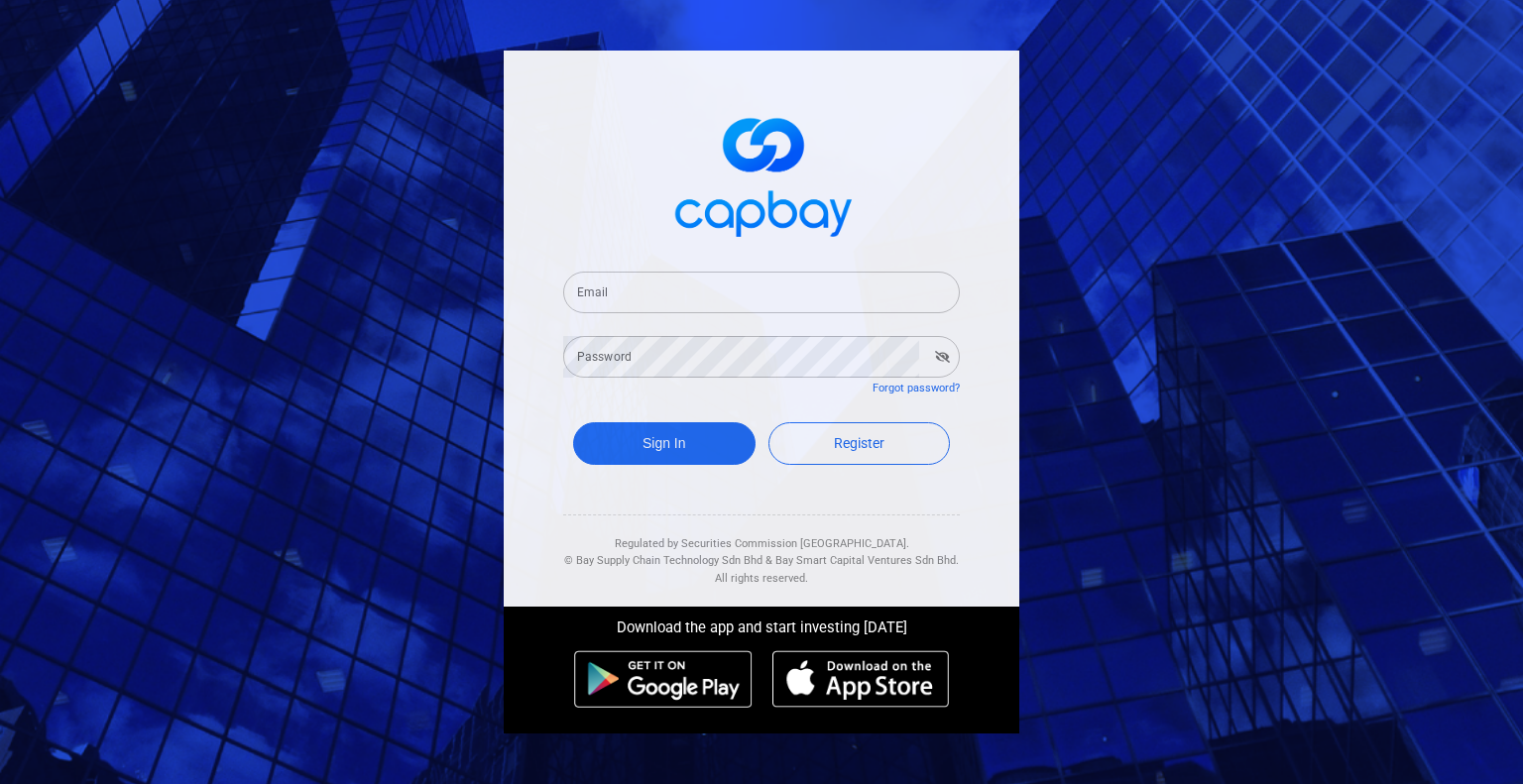 click on "Email" at bounding box center (762, 292) 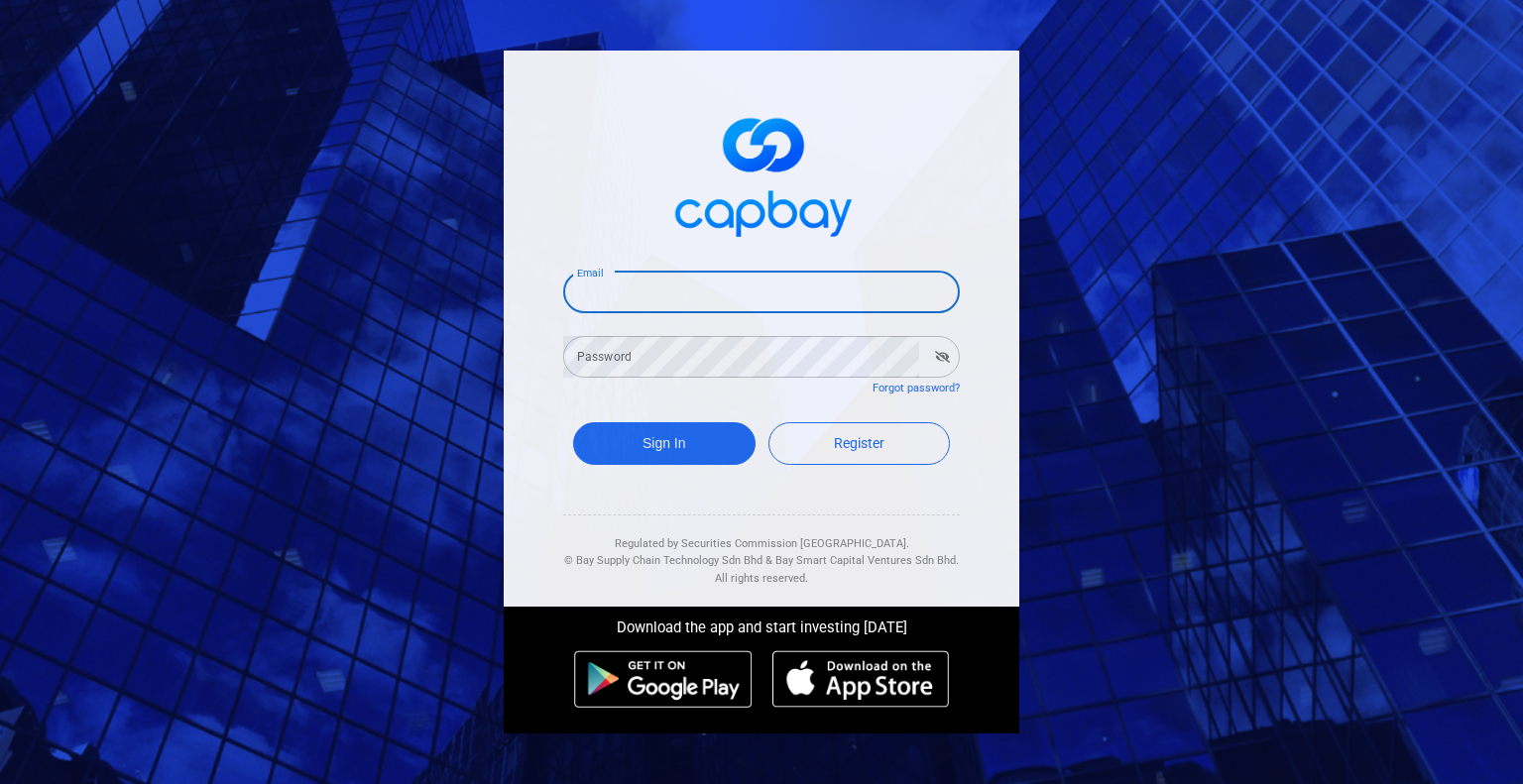 type on "[EMAIL_ADDRESS][DOMAIN_NAME]" 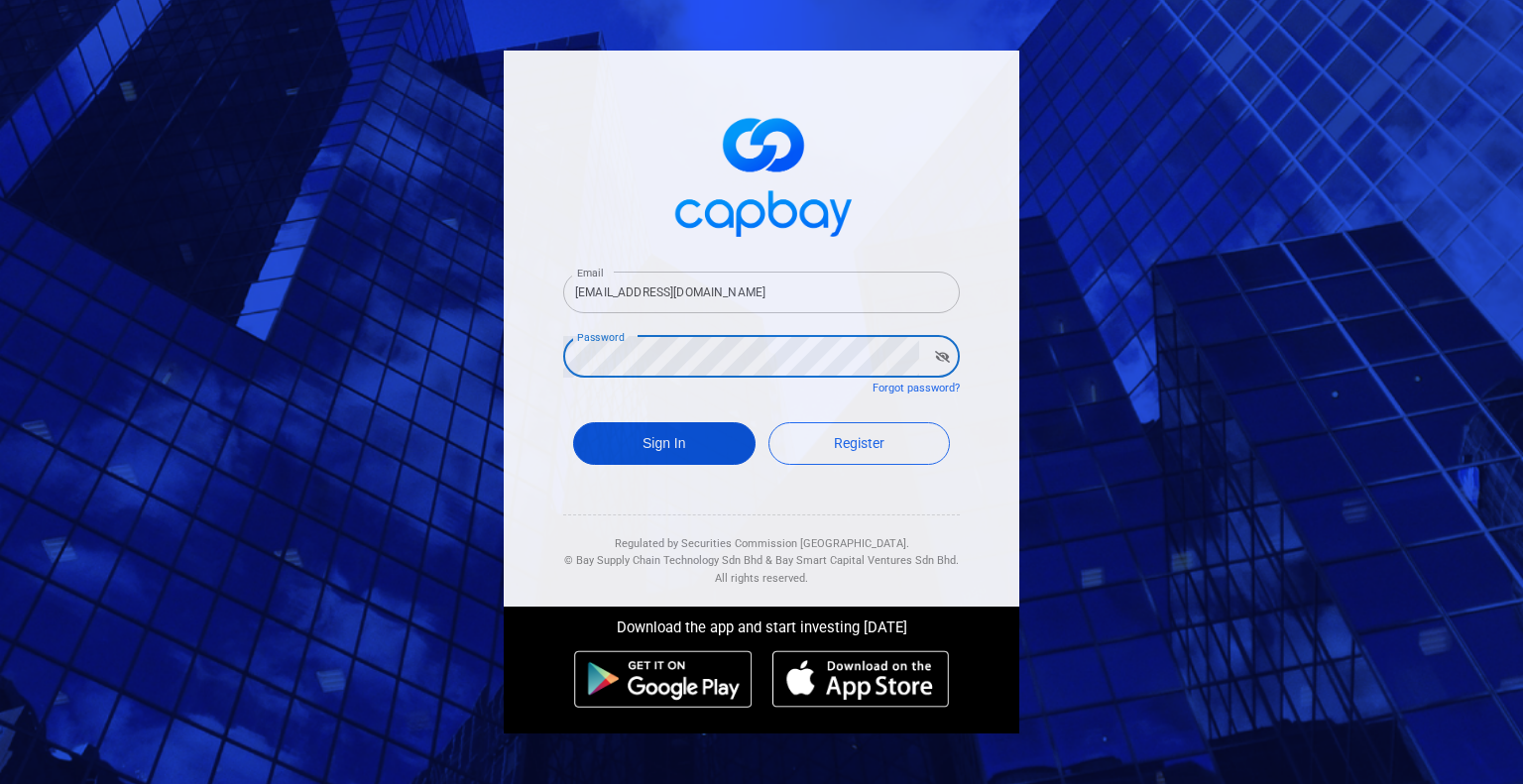 click on "Sign In" at bounding box center (664, 443) 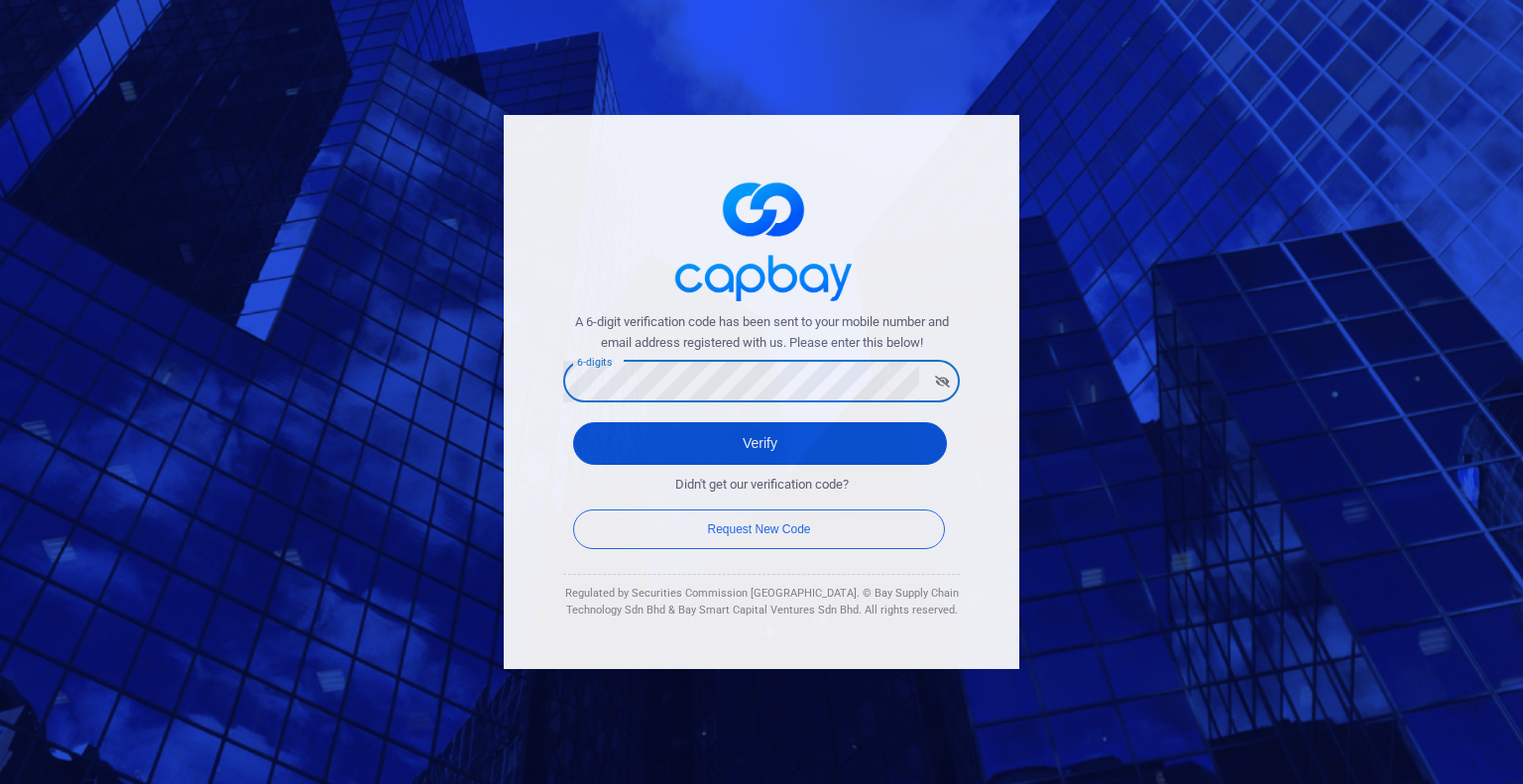 click on "Verify" at bounding box center [760, 443] 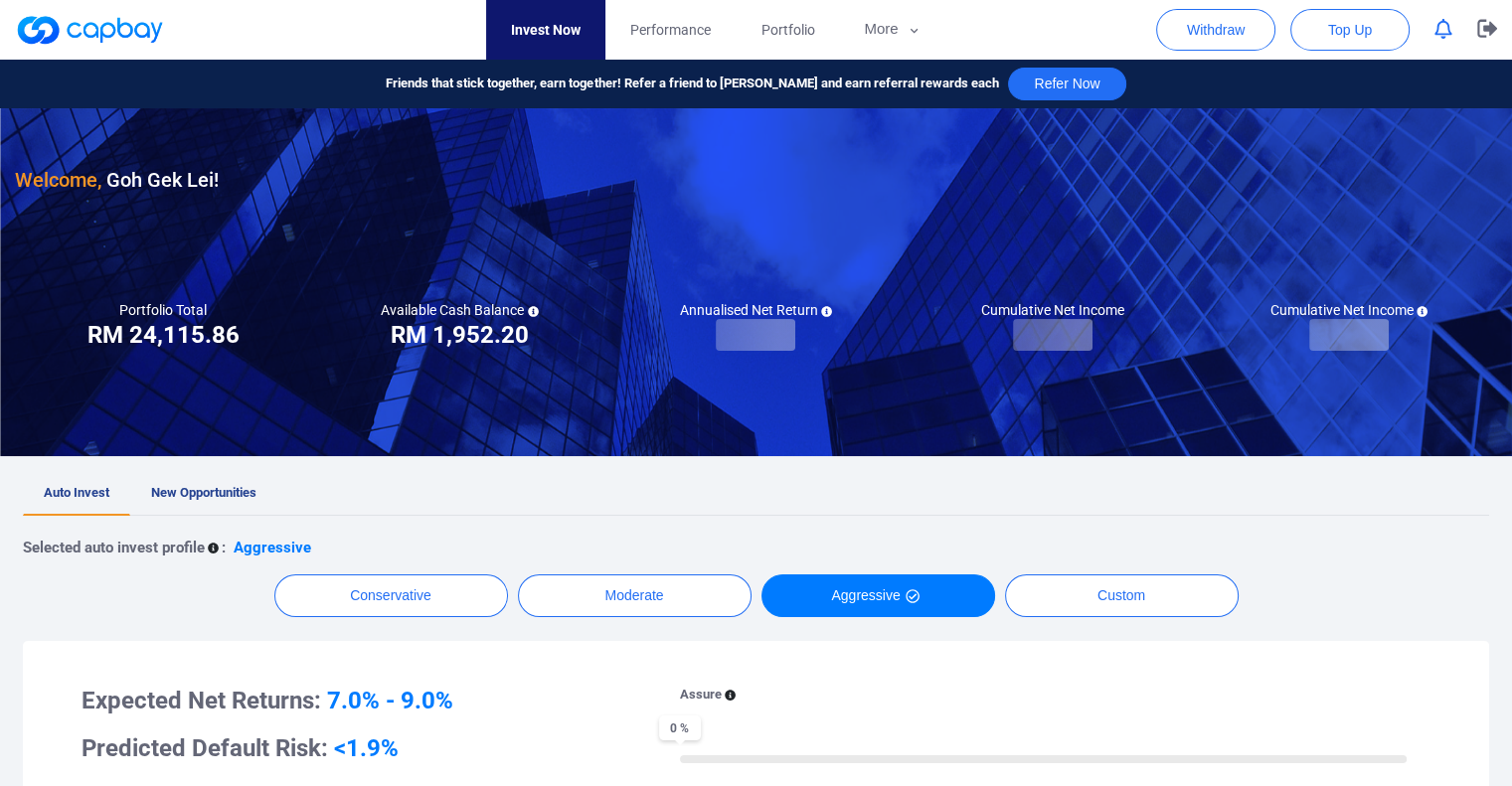 checkbox on "true" 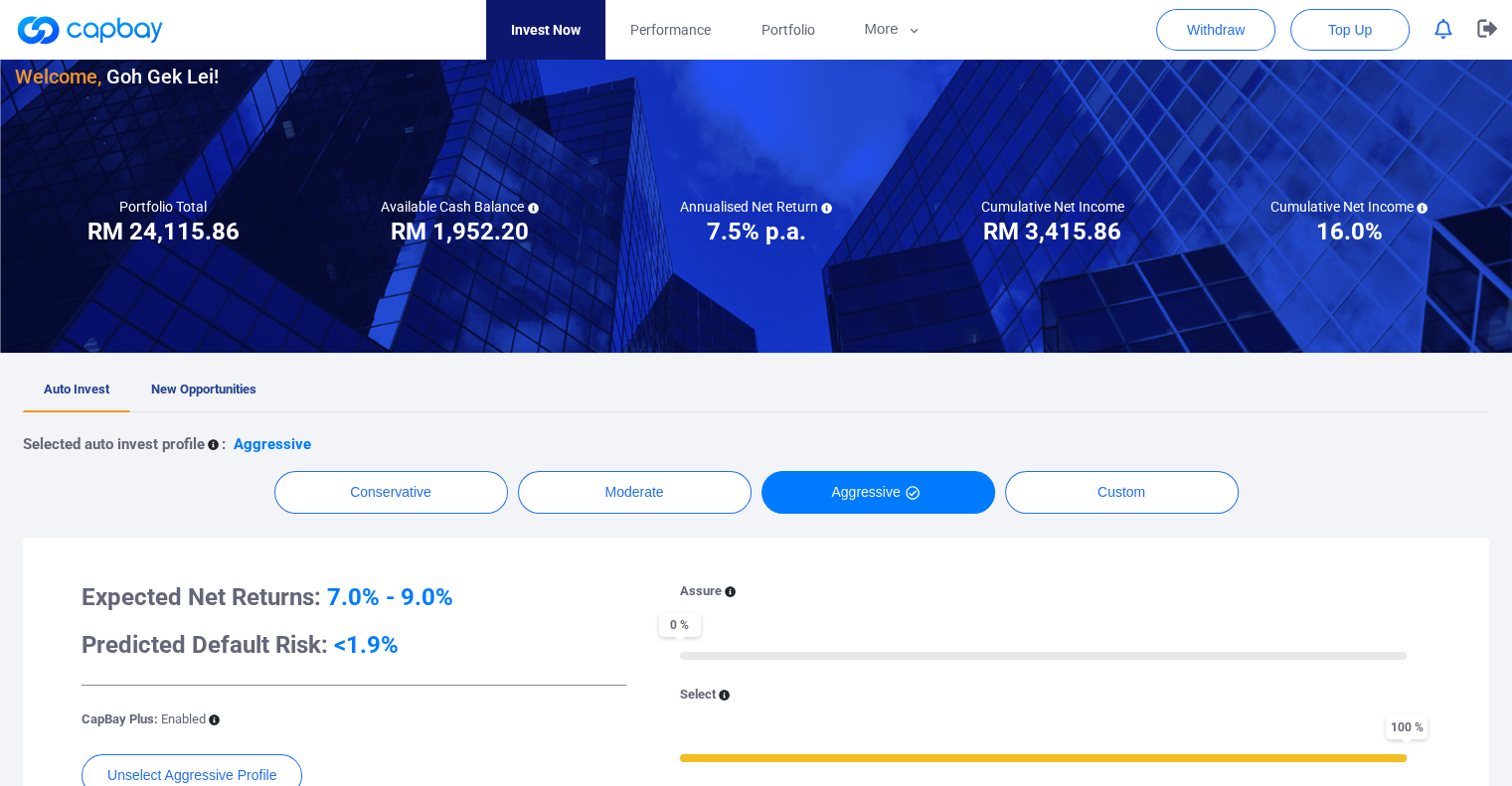 scroll, scrollTop: 0, scrollLeft: 0, axis: both 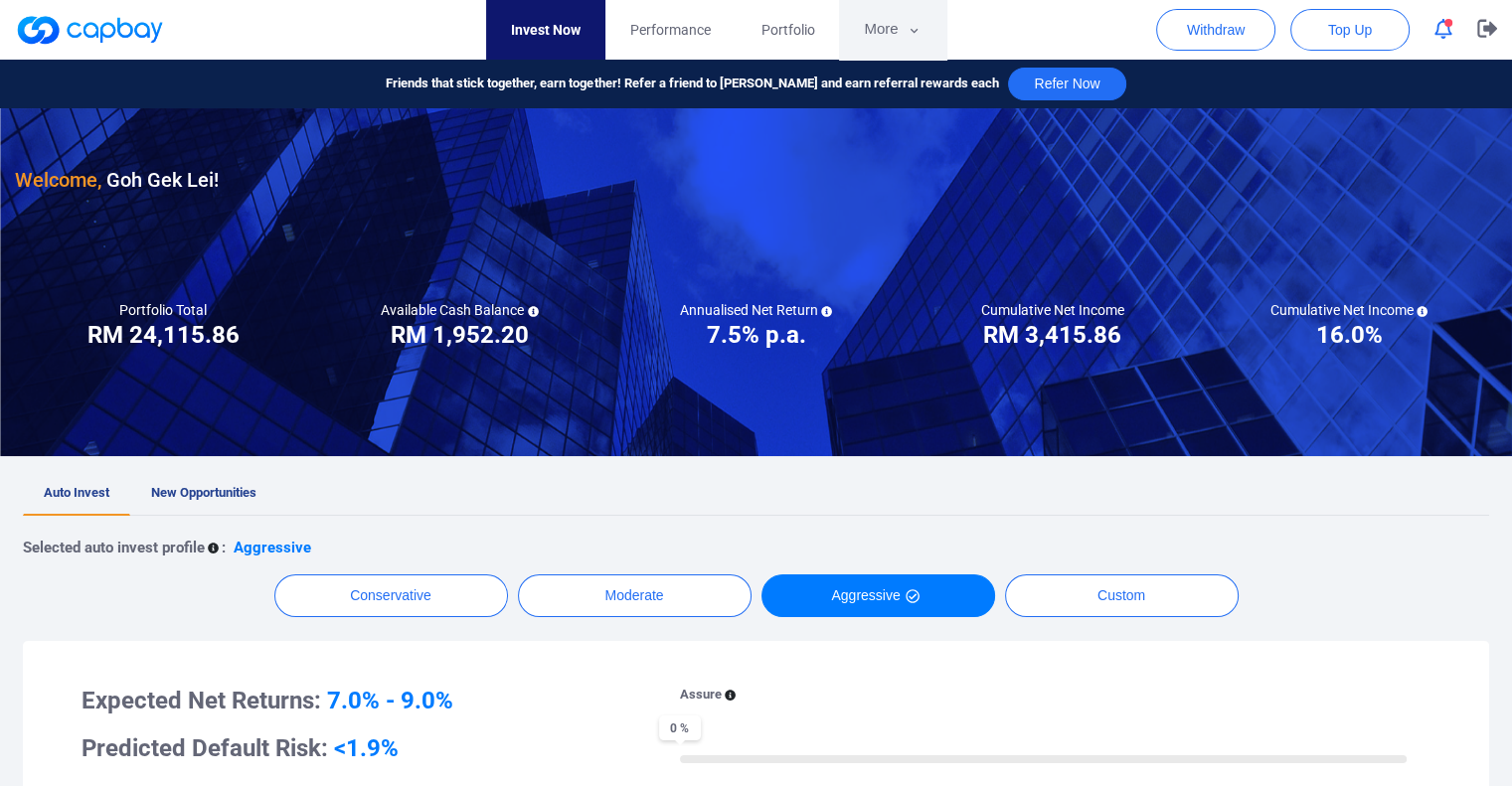 click on "More" at bounding box center (892, 30) 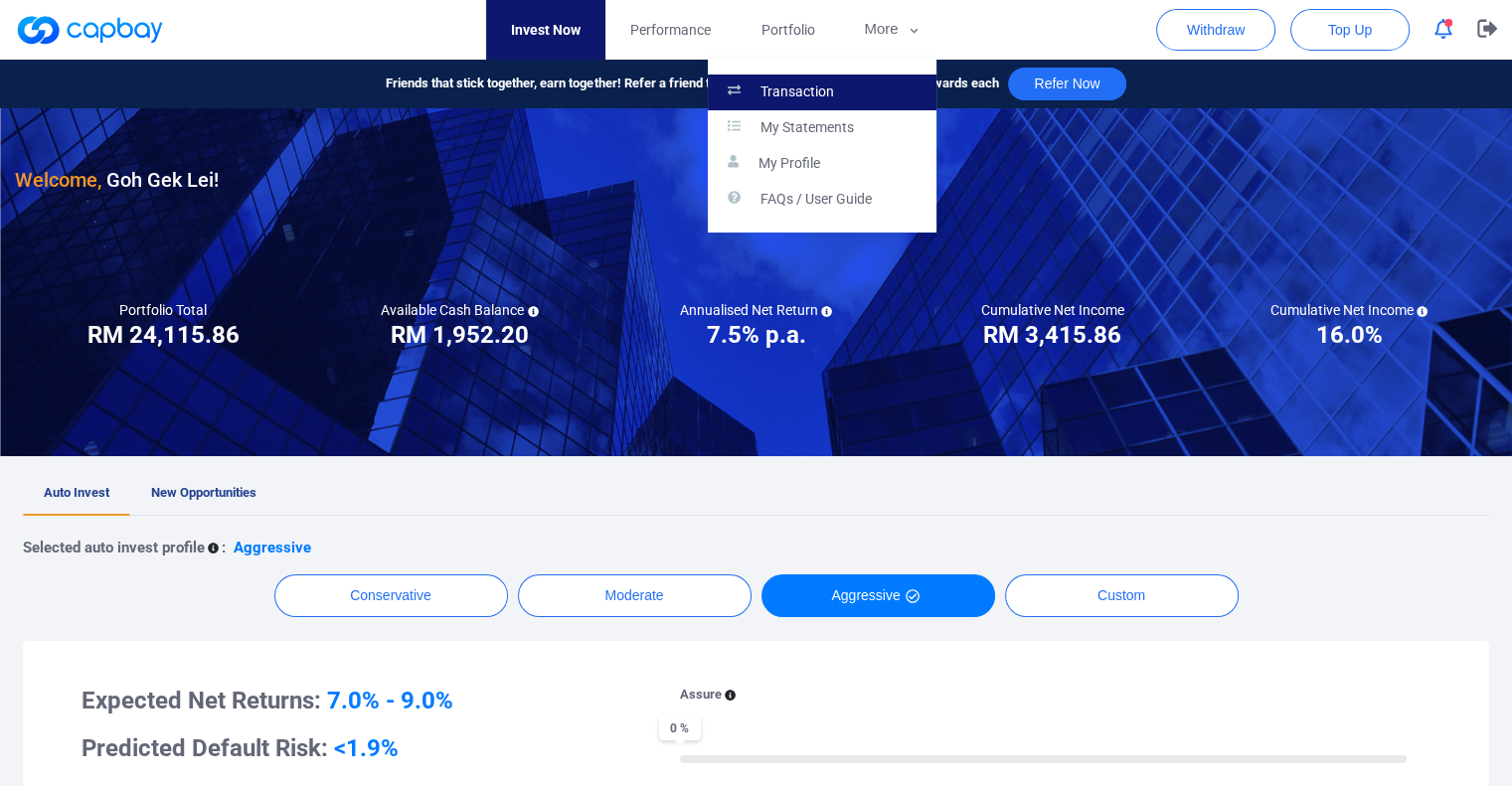 click on "Transaction" at bounding box center (822, 92) 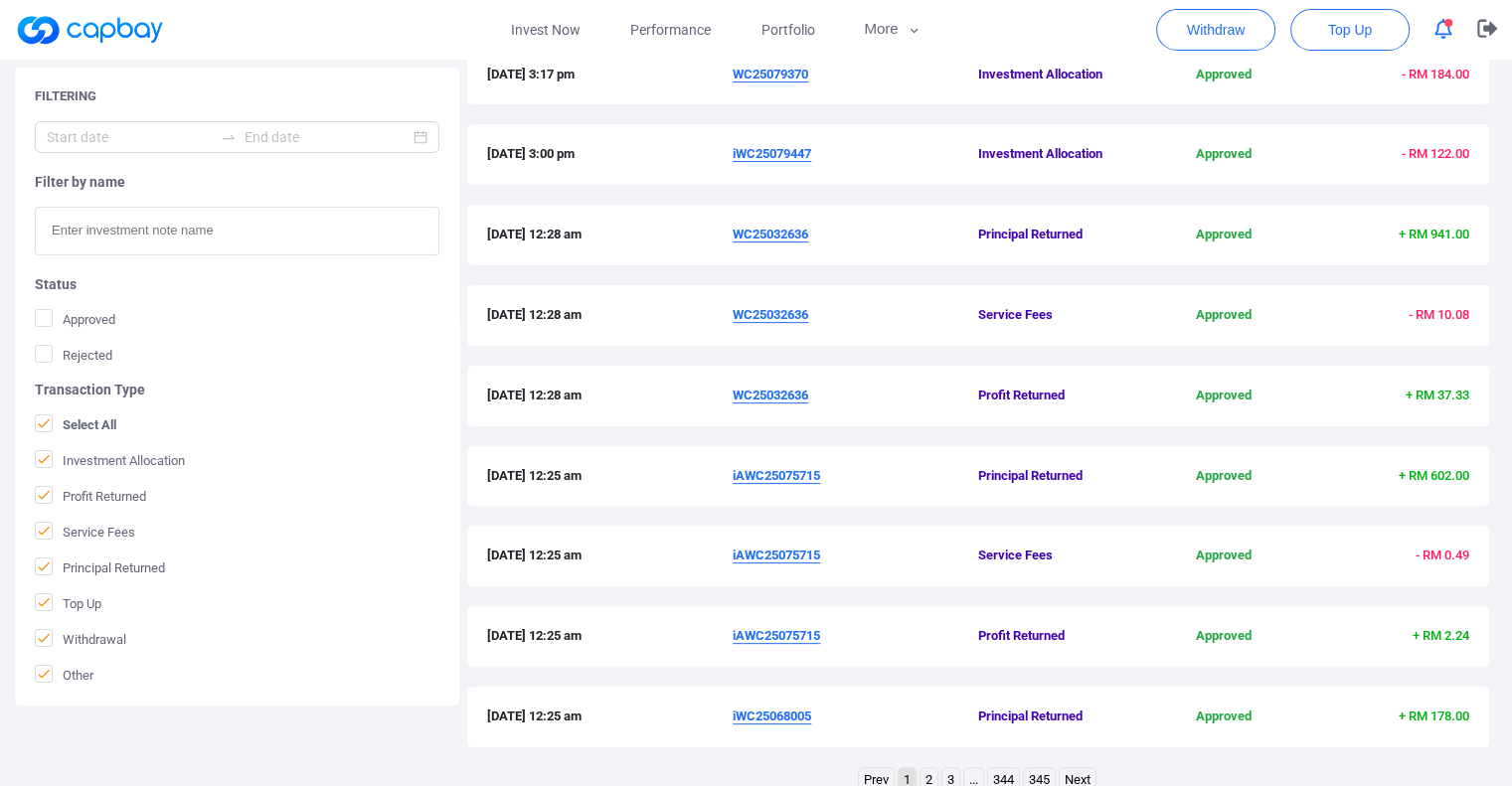 scroll, scrollTop: 628, scrollLeft: 0, axis: vertical 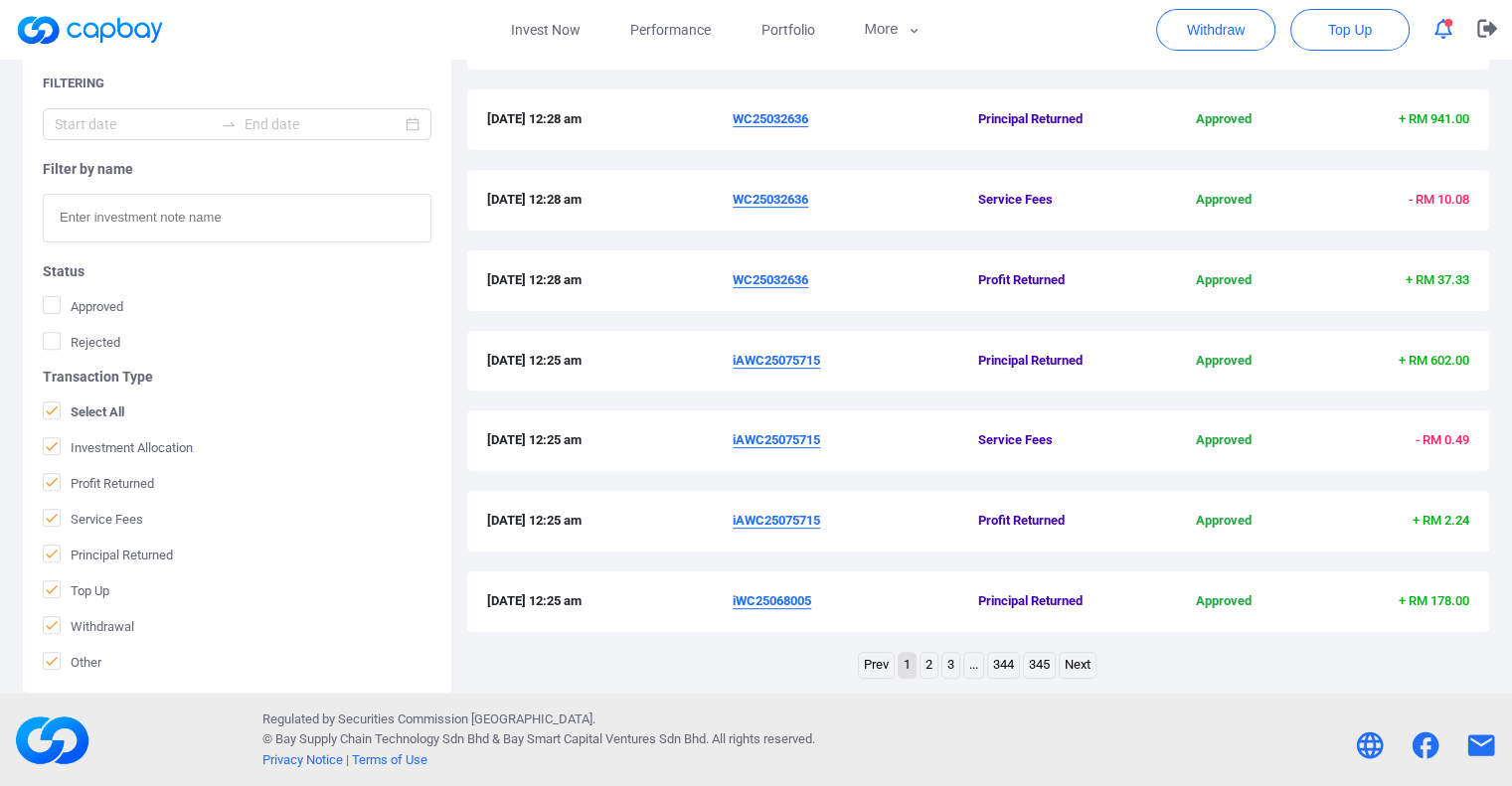 click on "2" at bounding box center [928, 665] 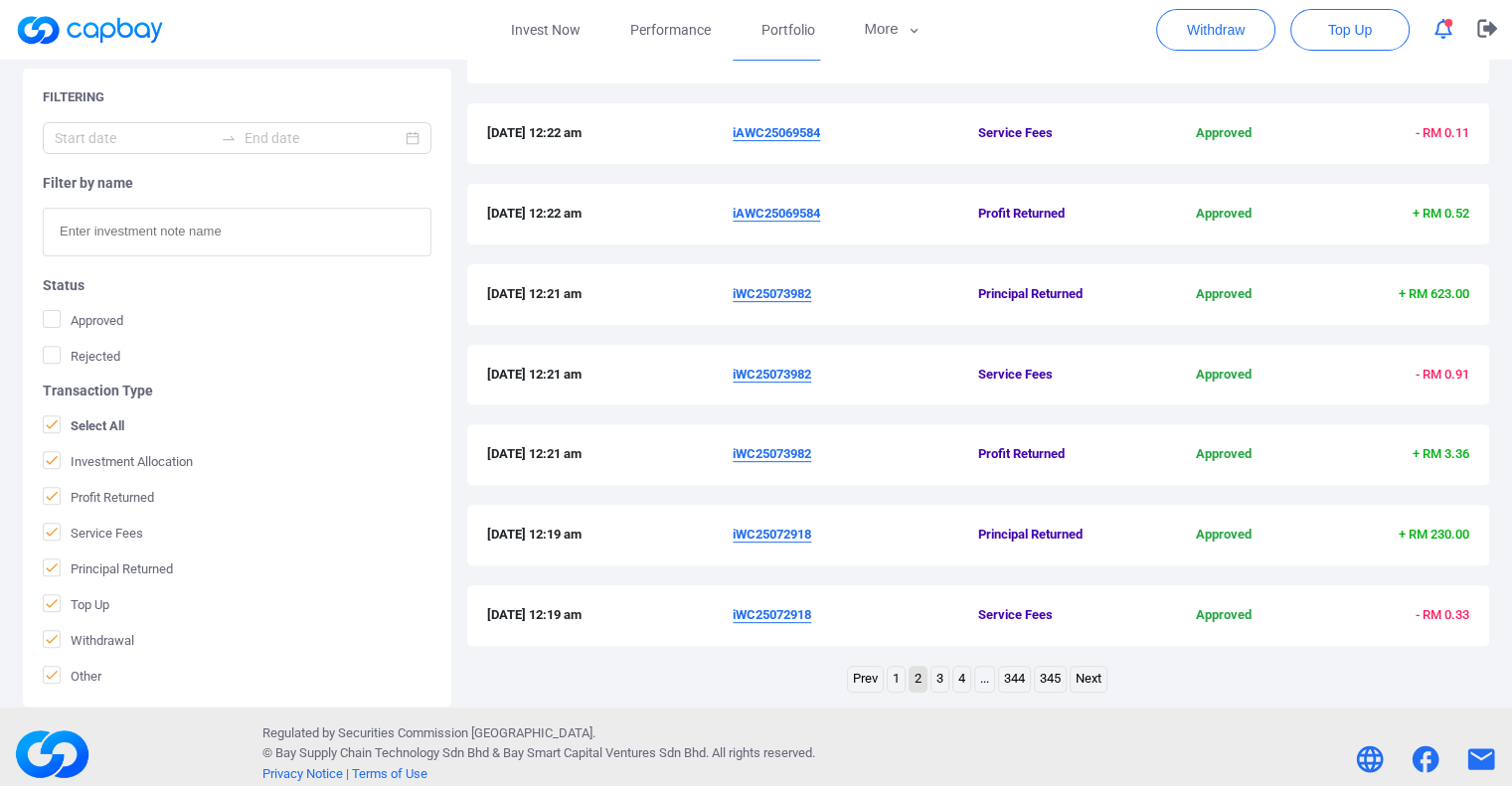 scroll, scrollTop: 628, scrollLeft: 0, axis: vertical 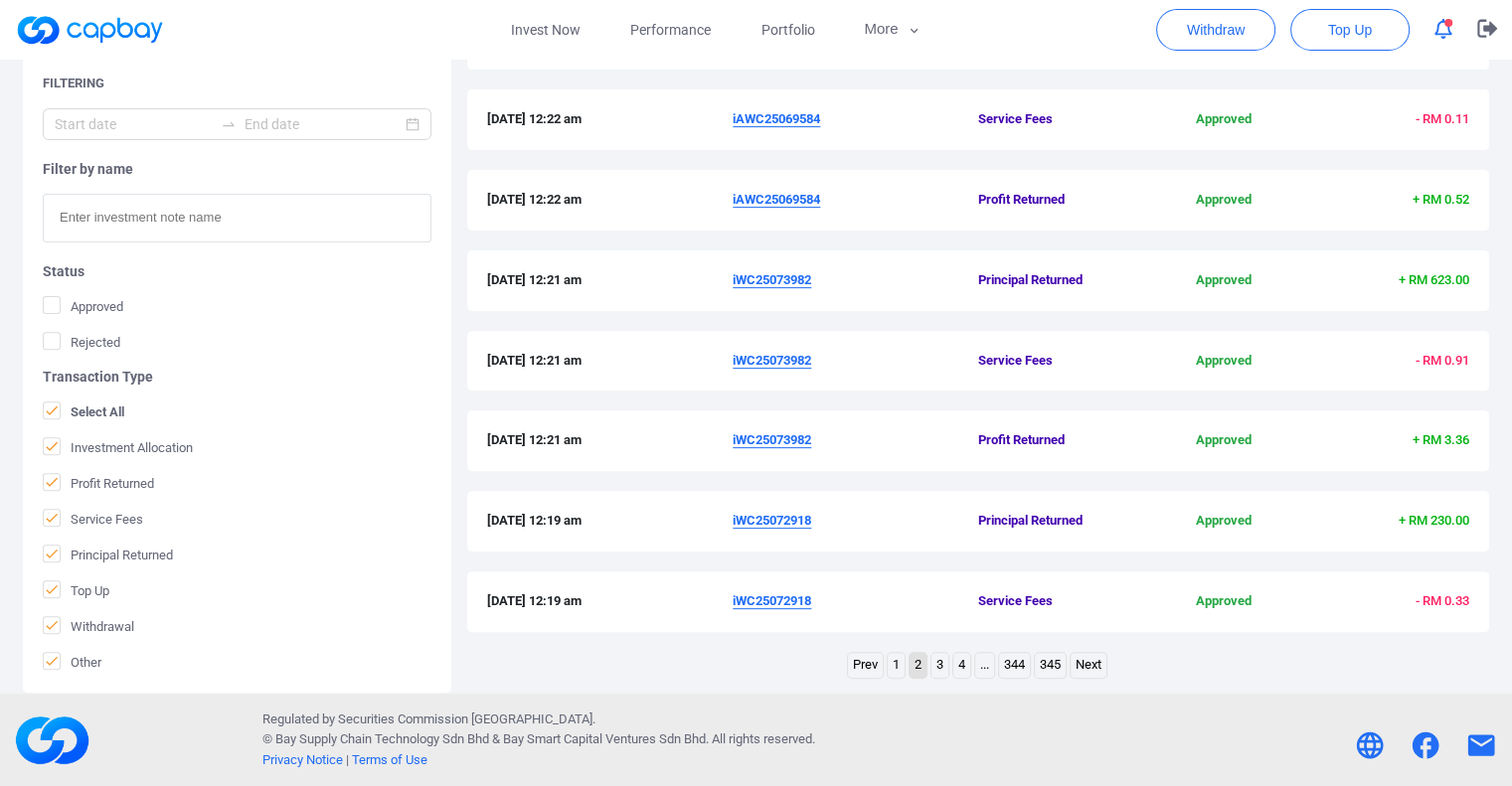 click on "3" at bounding box center (939, 665) 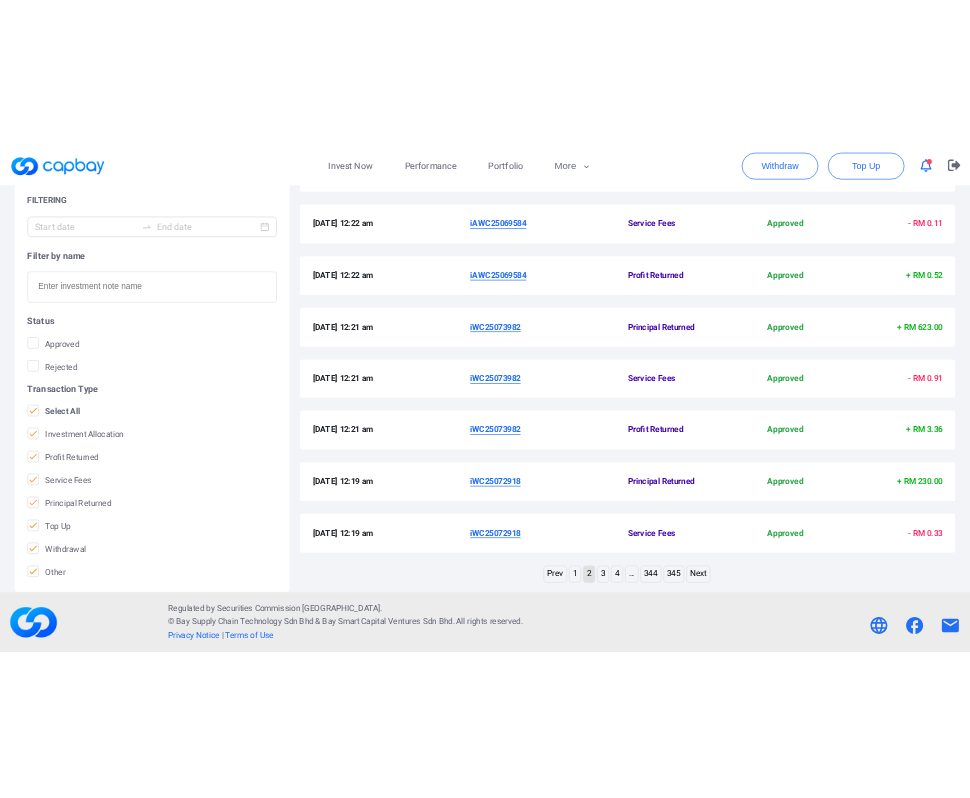 scroll, scrollTop: 374, scrollLeft: 0, axis: vertical 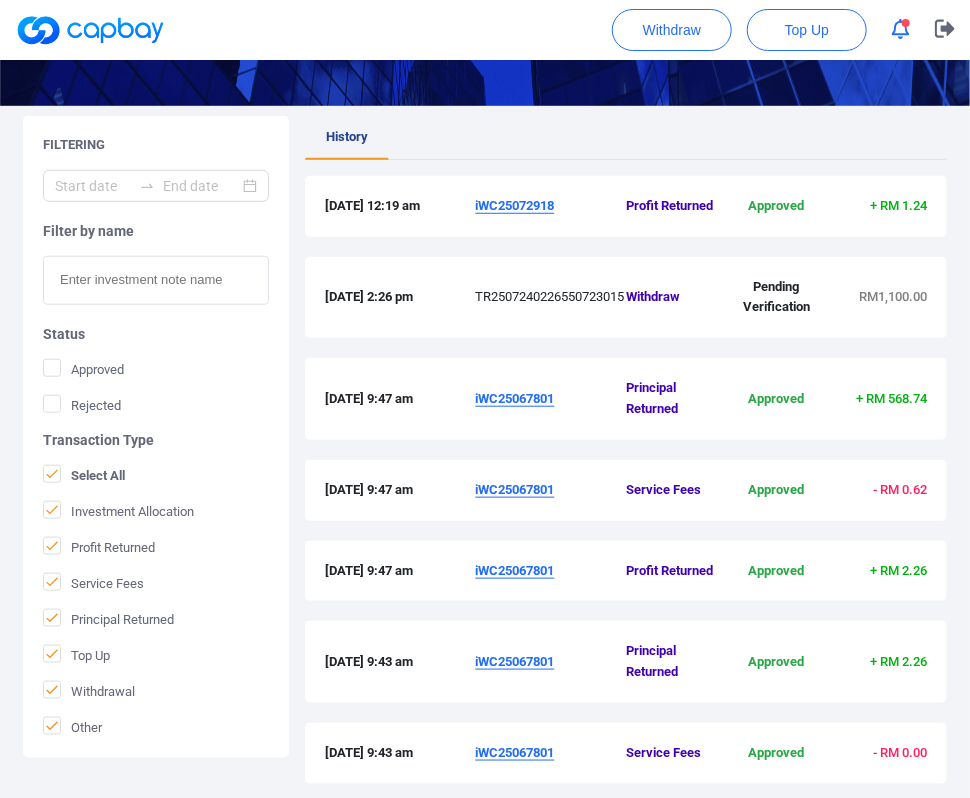 click on "History" at bounding box center (626, 138) 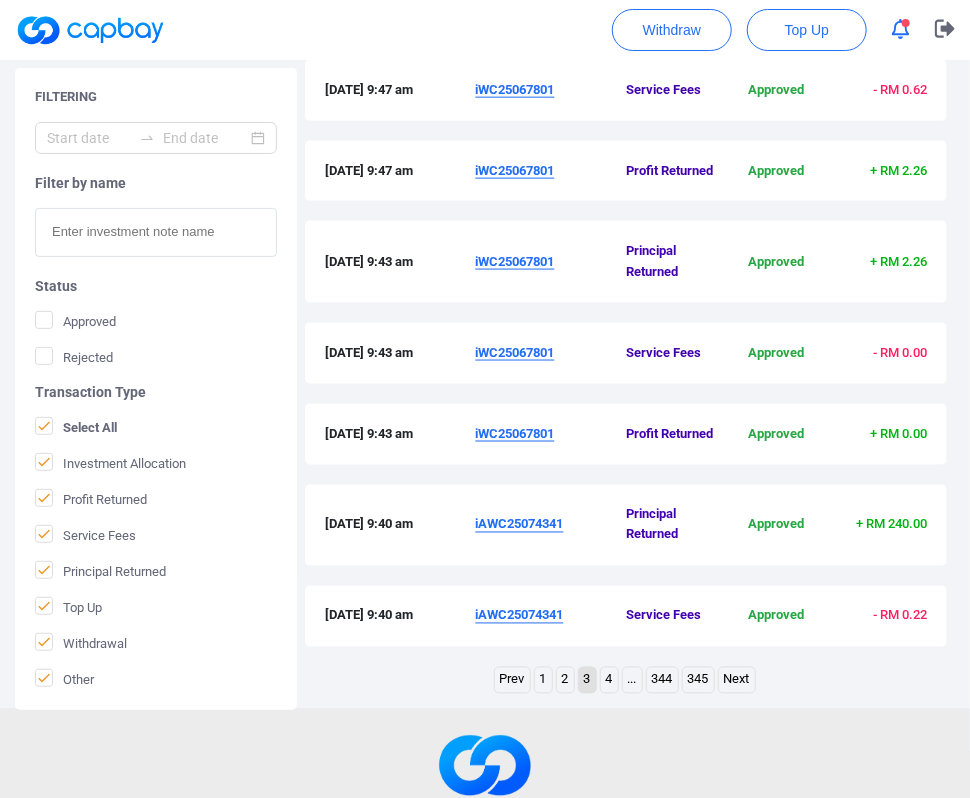 click on "2" at bounding box center [565, 680] 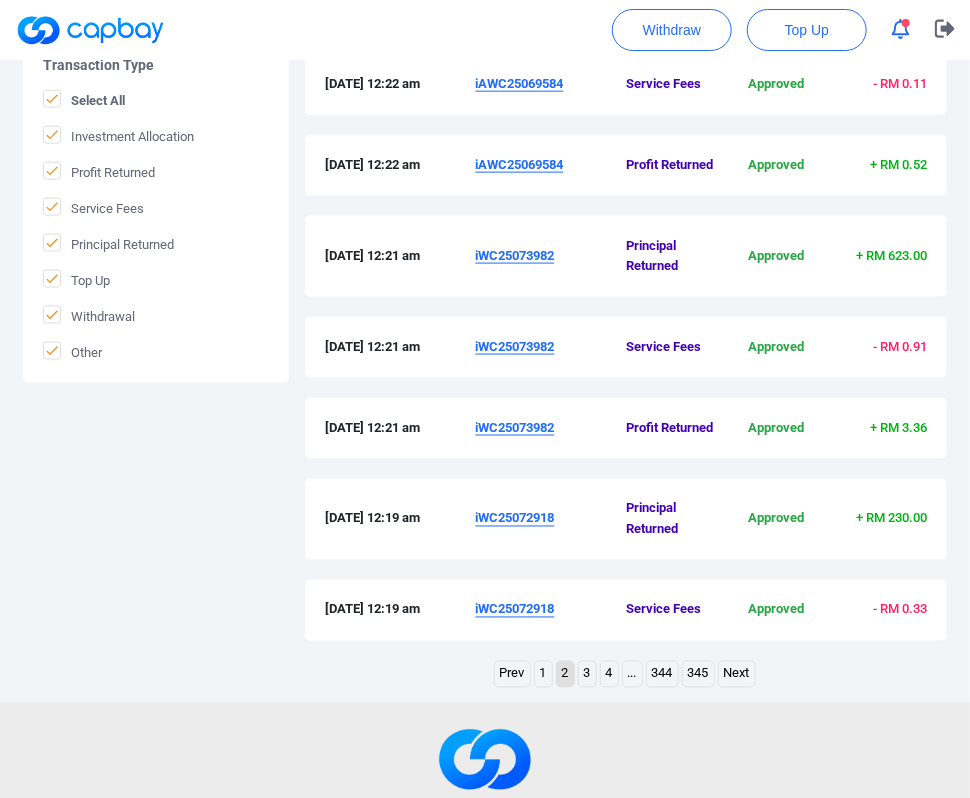 scroll, scrollTop: 881, scrollLeft: 0, axis: vertical 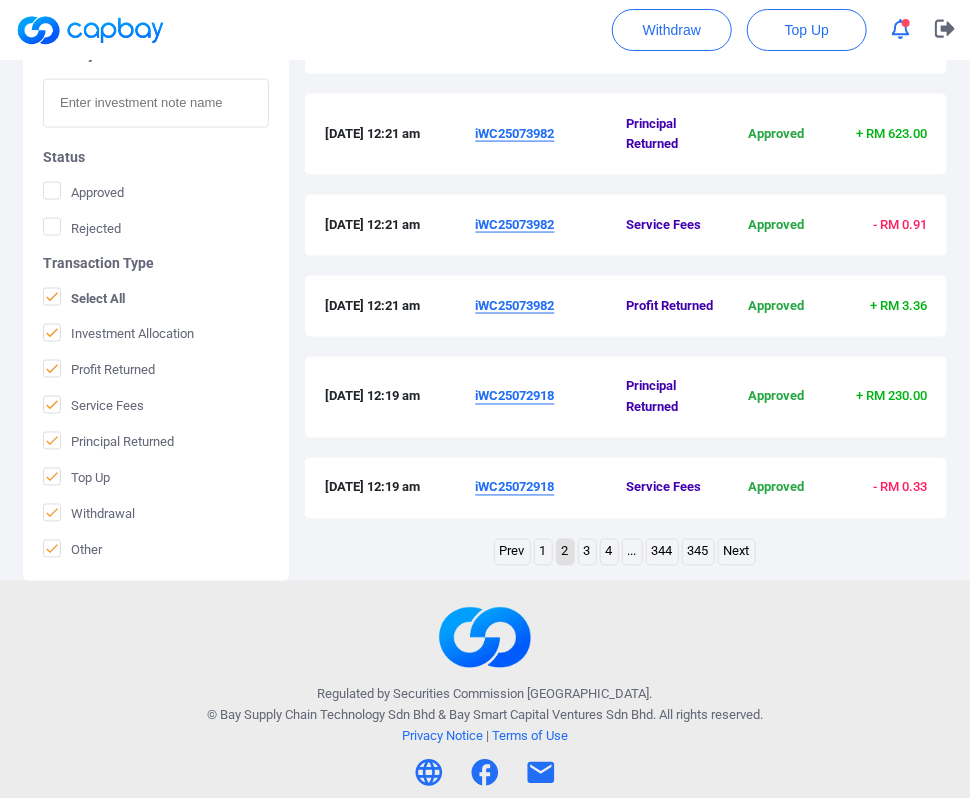 click on "iWC25072918" at bounding box center [515, 396] 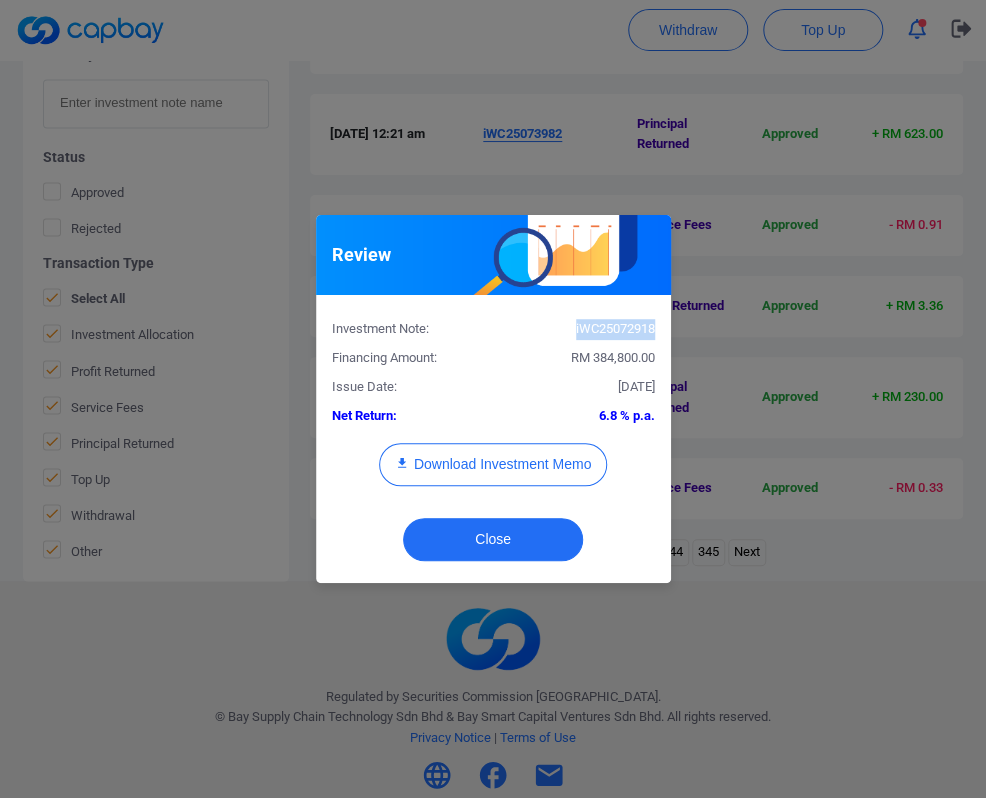 drag, startPoint x: 655, startPoint y: 325, endPoint x: 572, endPoint y: 335, distance: 83.60024 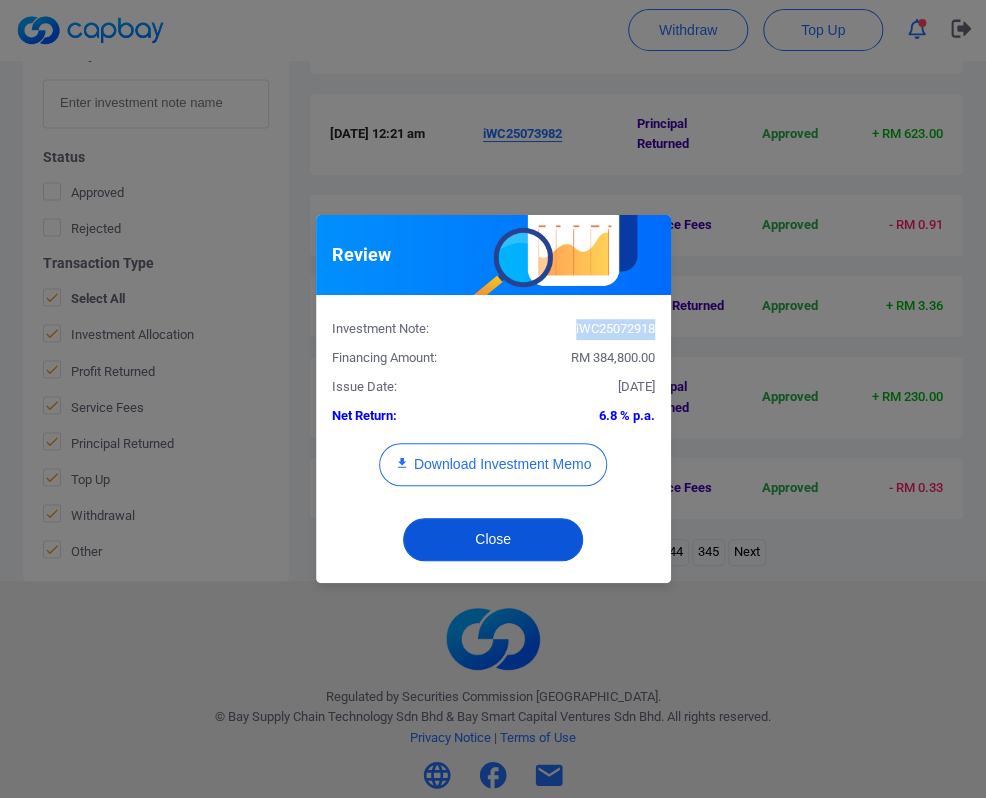 click on "Close" at bounding box center (493, 539) 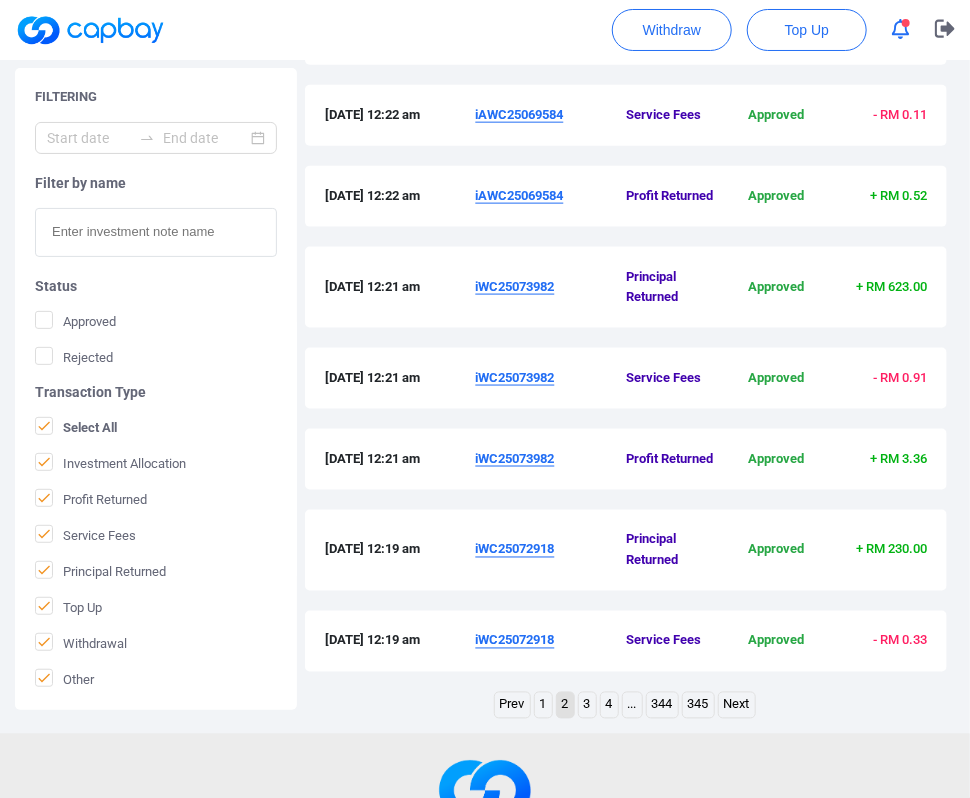 scroll, scrollTop: 681, scrollLeft: 0, axis: vertical 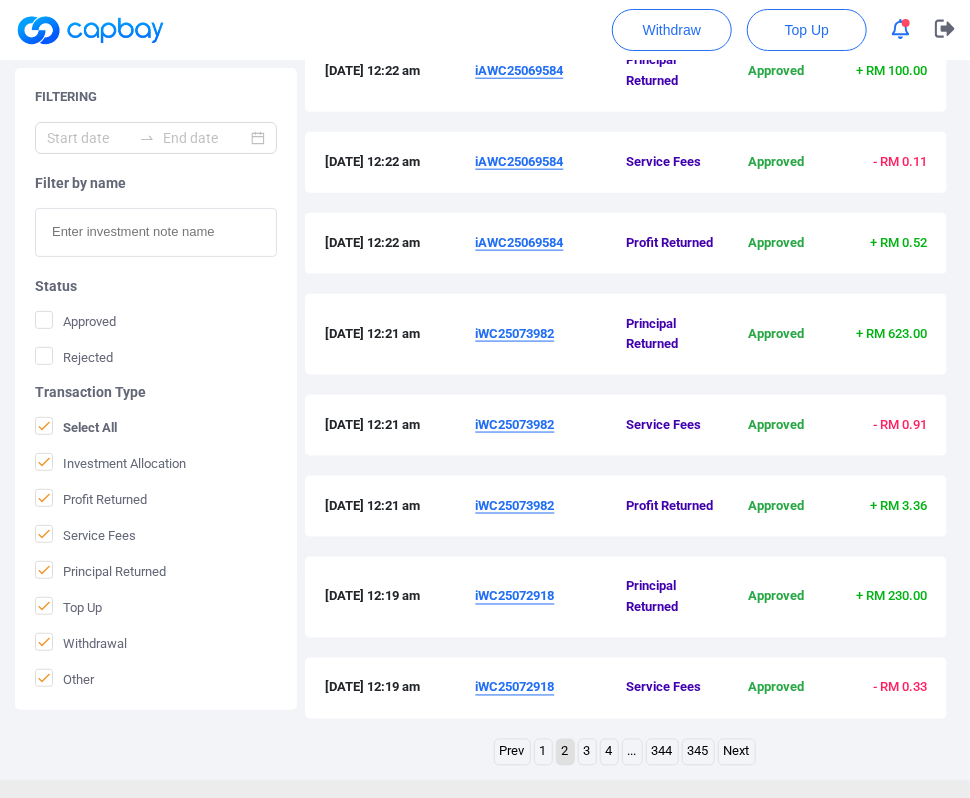 click on "iWC25073982" at bounding box center (515, 333) 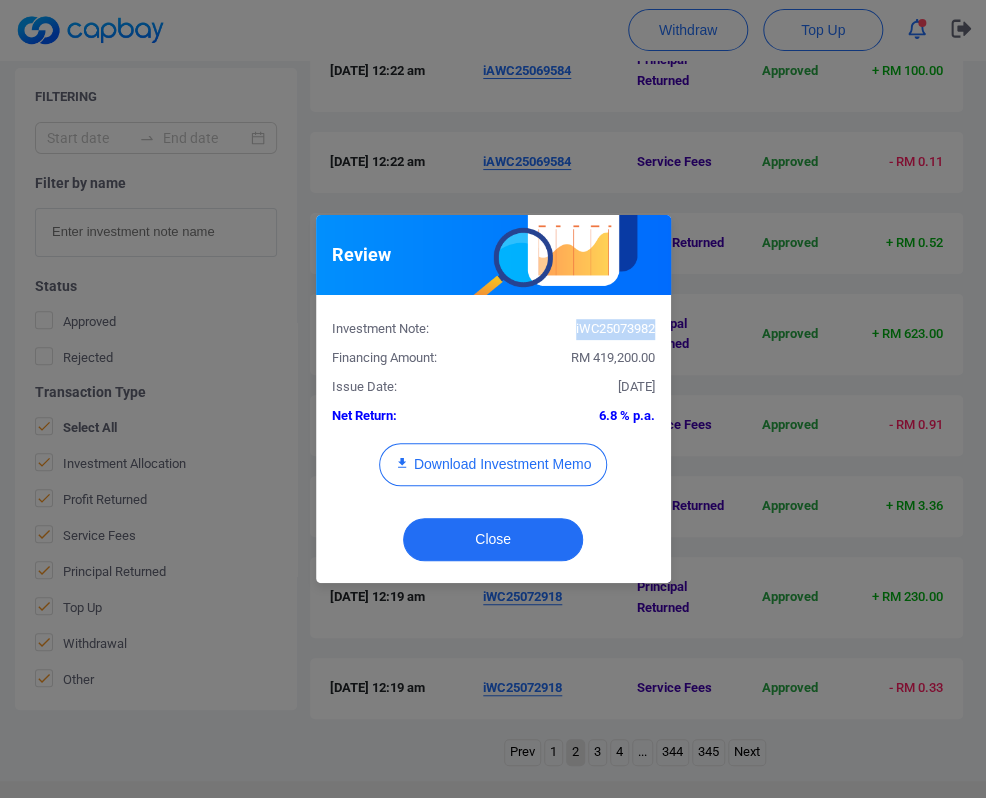 drag, startPoint x: 655, startPoint y: 332, endPoint x: 572, endPoint y: 333, distance: 83.00603 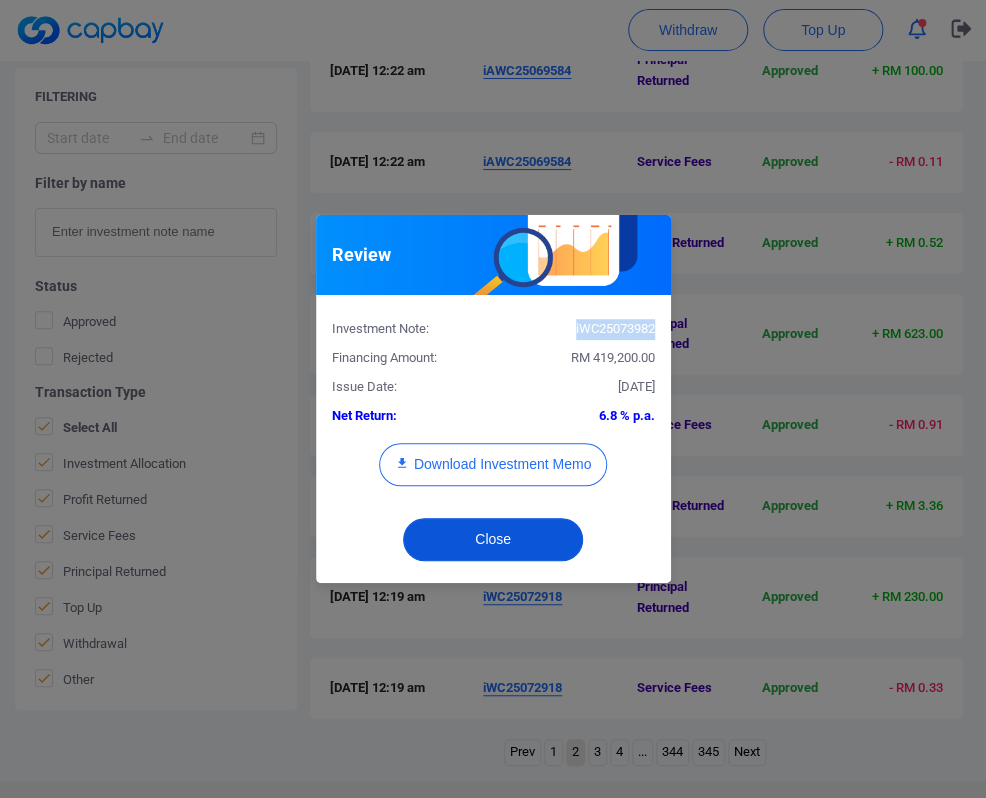 click on "Close" at bounding box center (493, 539) 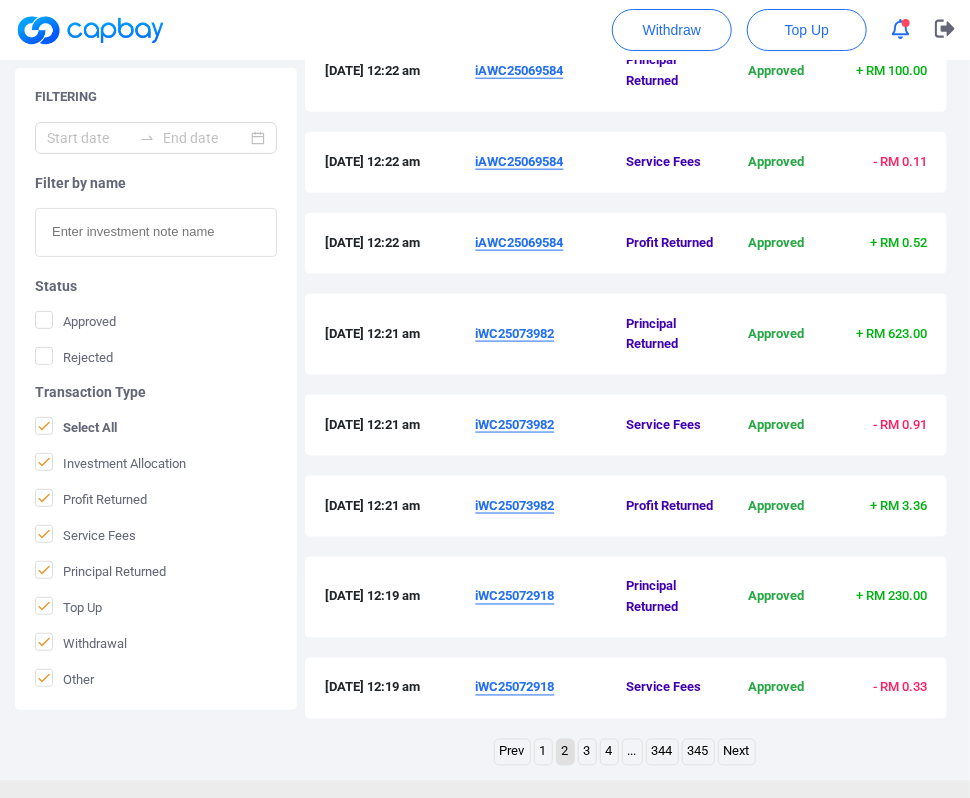 scroll, scrollTop: 581, scrollLeft: 0, axis: vertical 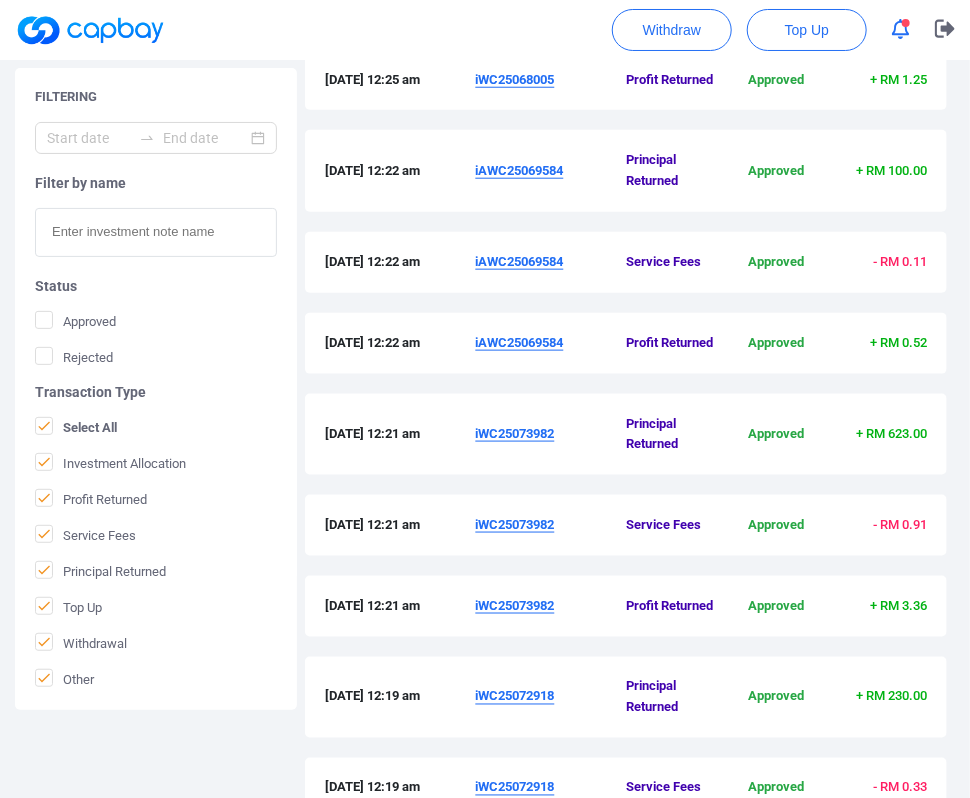 click on "iAWC25069584" at bounding box center (520, 170) 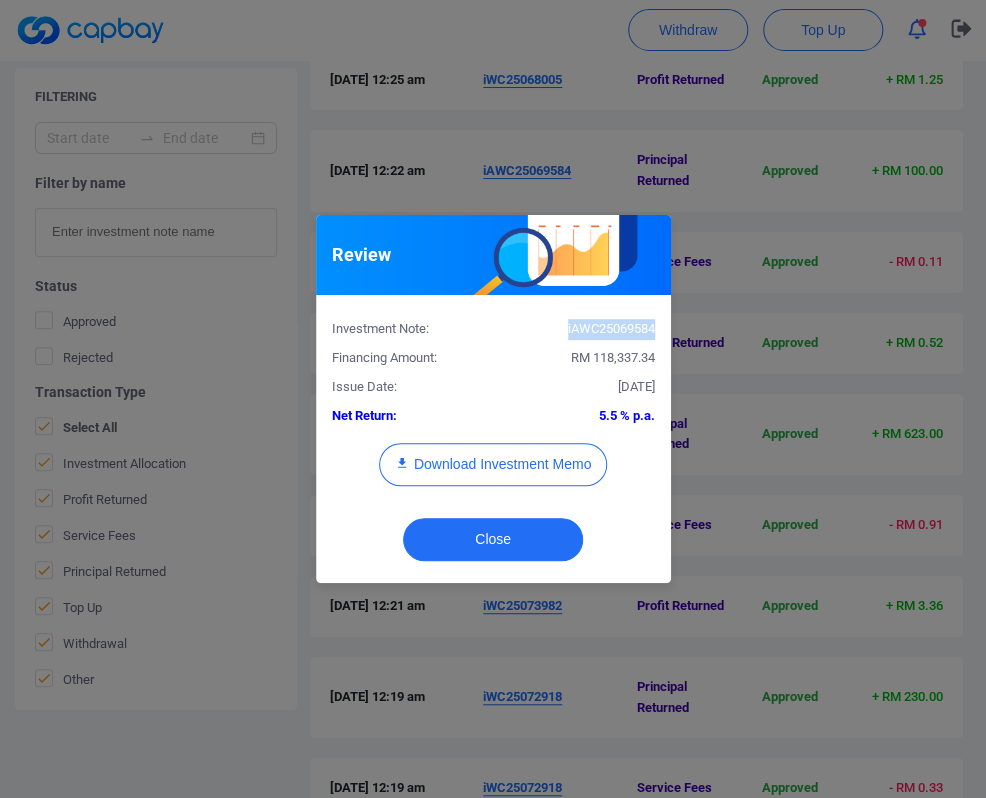 drag, startPoint x: 656, startPoint y: 331, endPoint x: 549, endPoint y: 338, distance: 107.22873 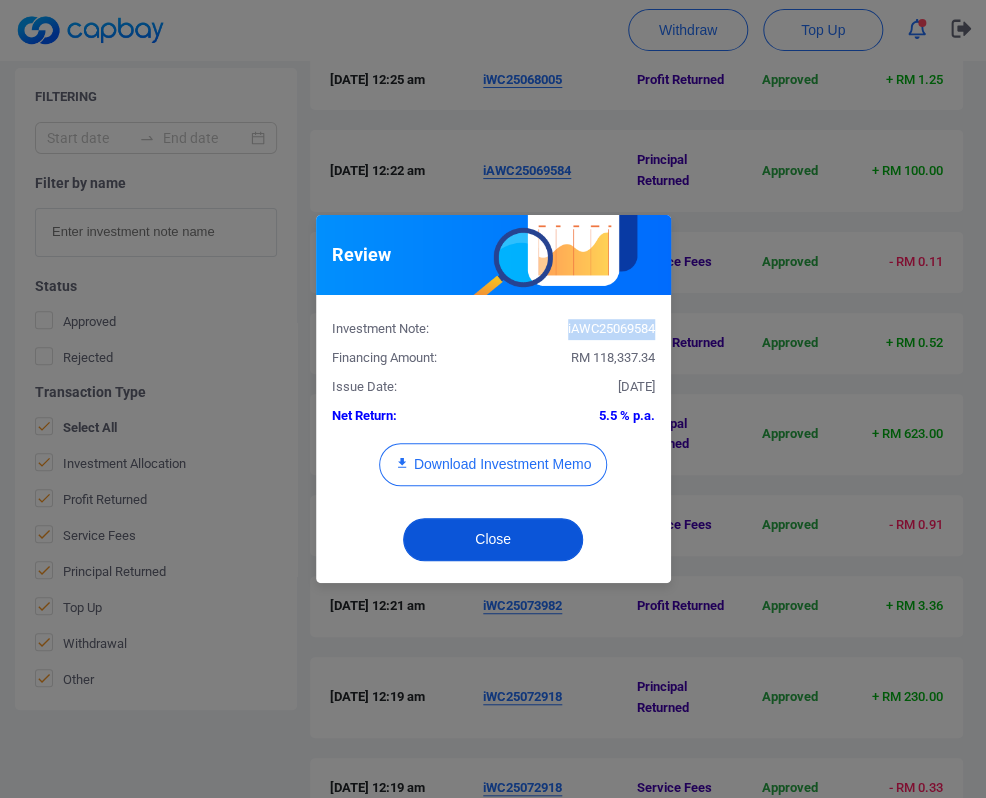 click on "Close" at bounding box center [493, 539] 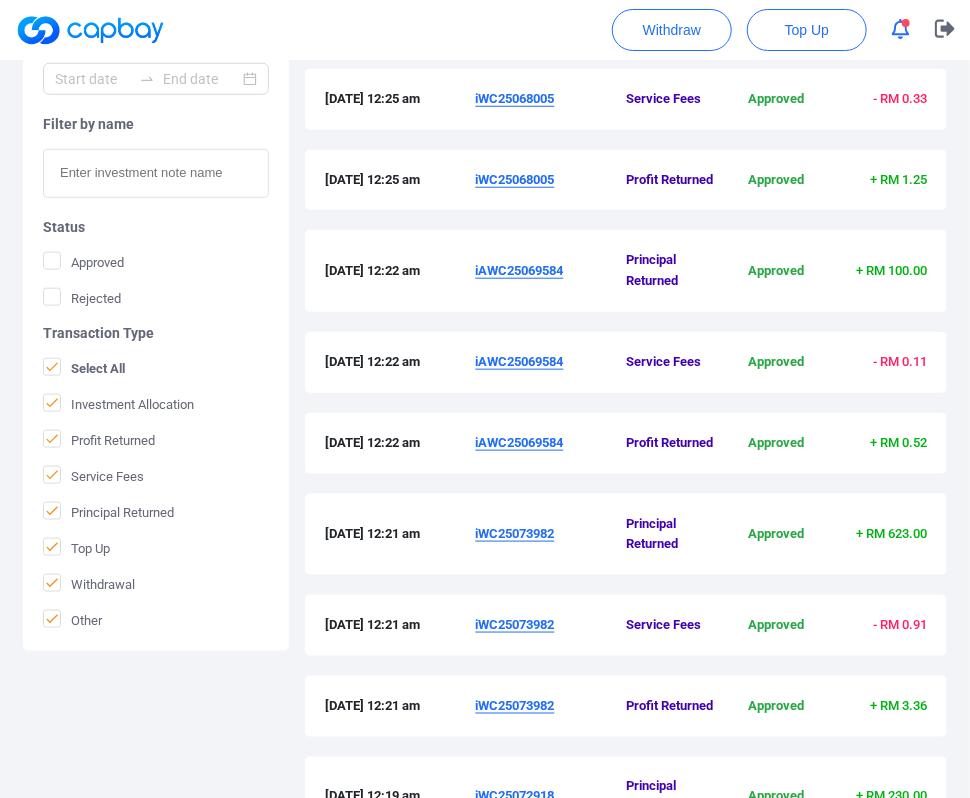 scroll, scrollTop: 381, scrollLeft: 0, axis: vertical 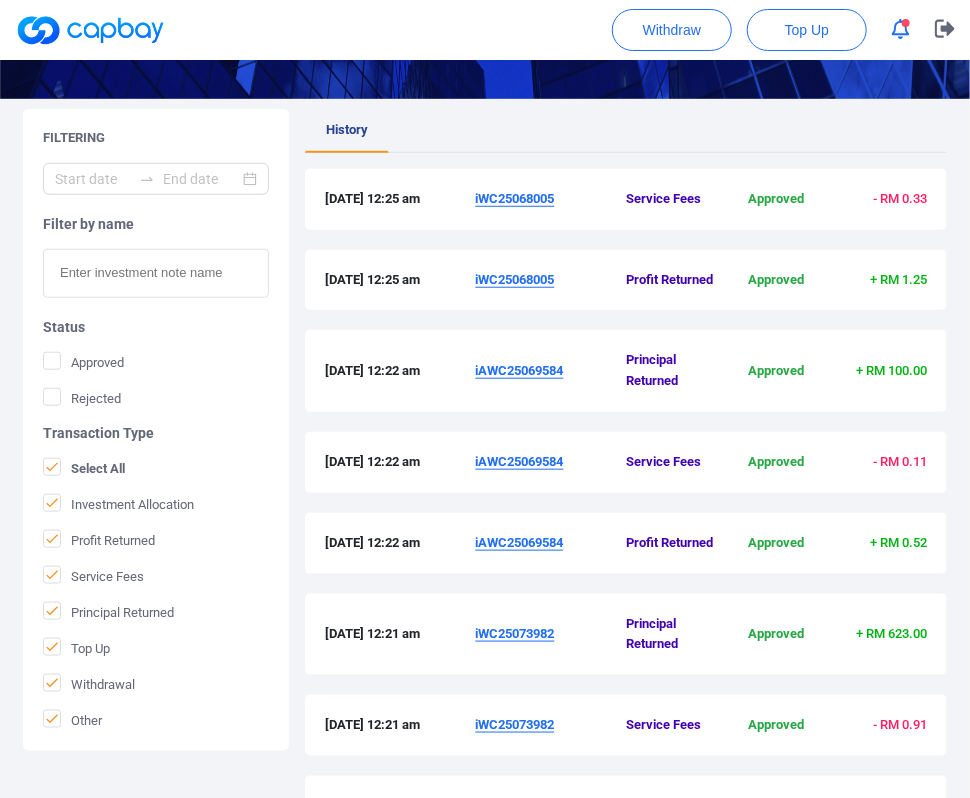 click on "History" at bounding box center [626, 131] 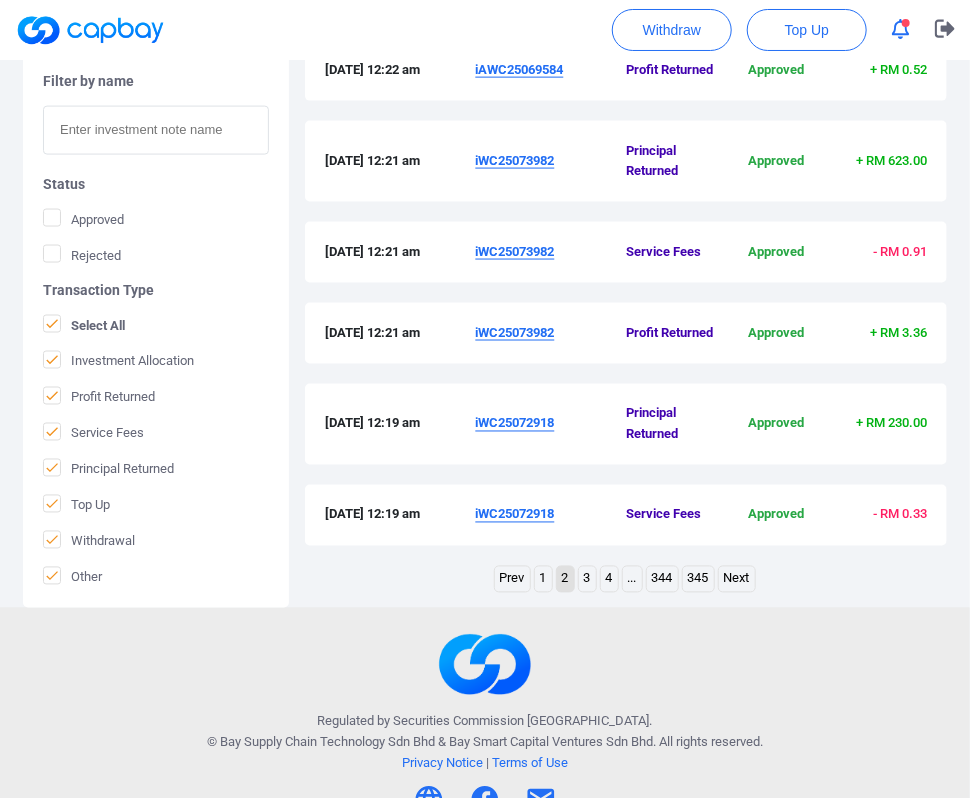 scroll, scrollTop: 881, scrollLeft: 0, axis: vertical 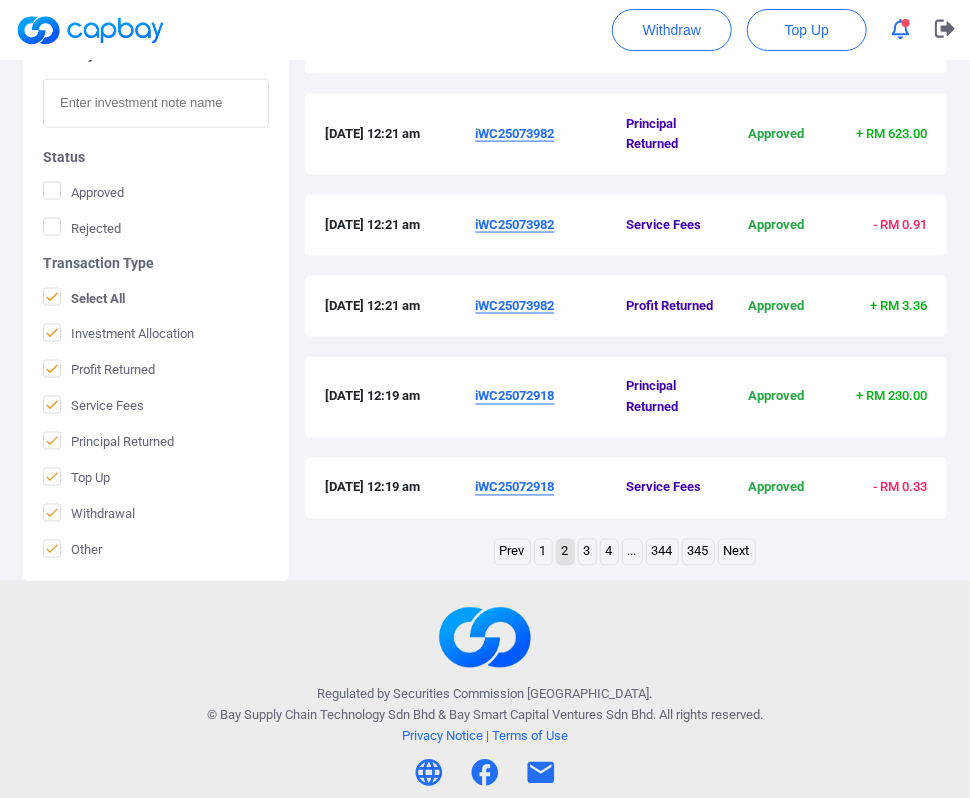 click on "1" at bounding box center [543, 552] 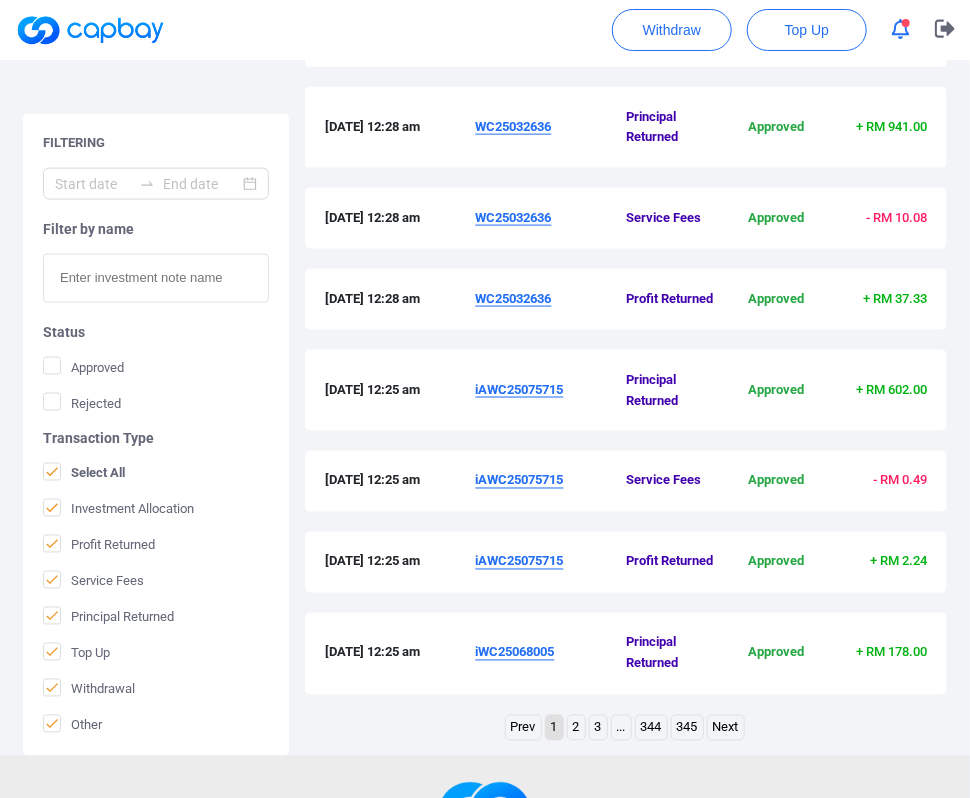 scroll, scrollTop: 944, scrollLeft: 0, axis: vertical 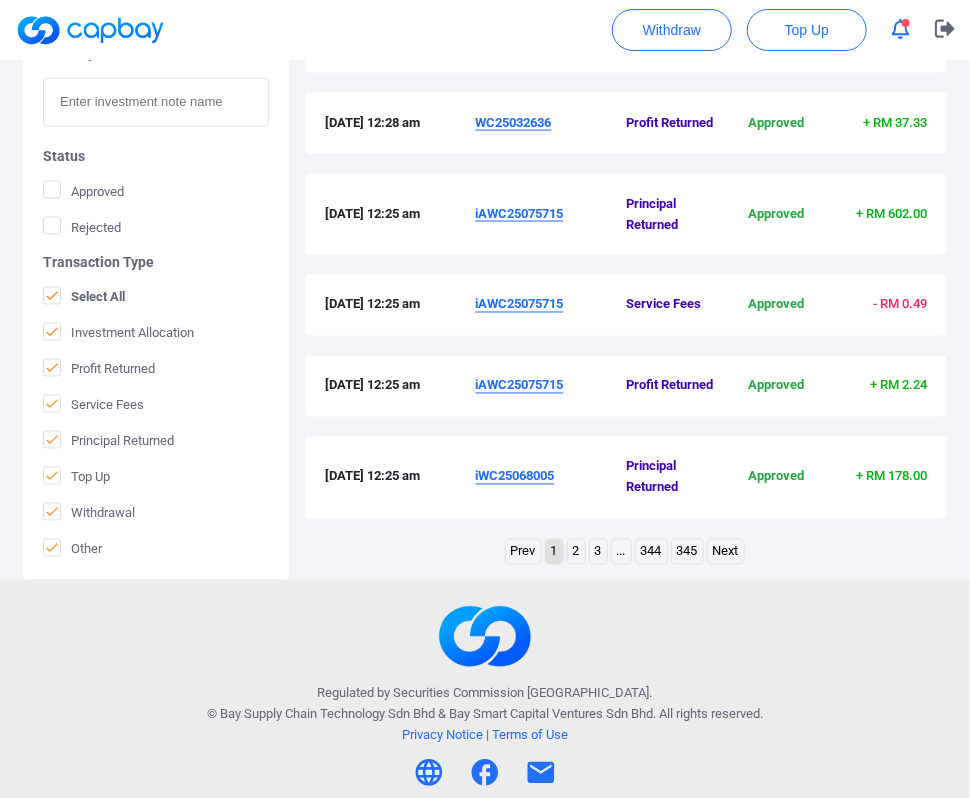 click on "iWC25068005" at bounding box center (515, 476) 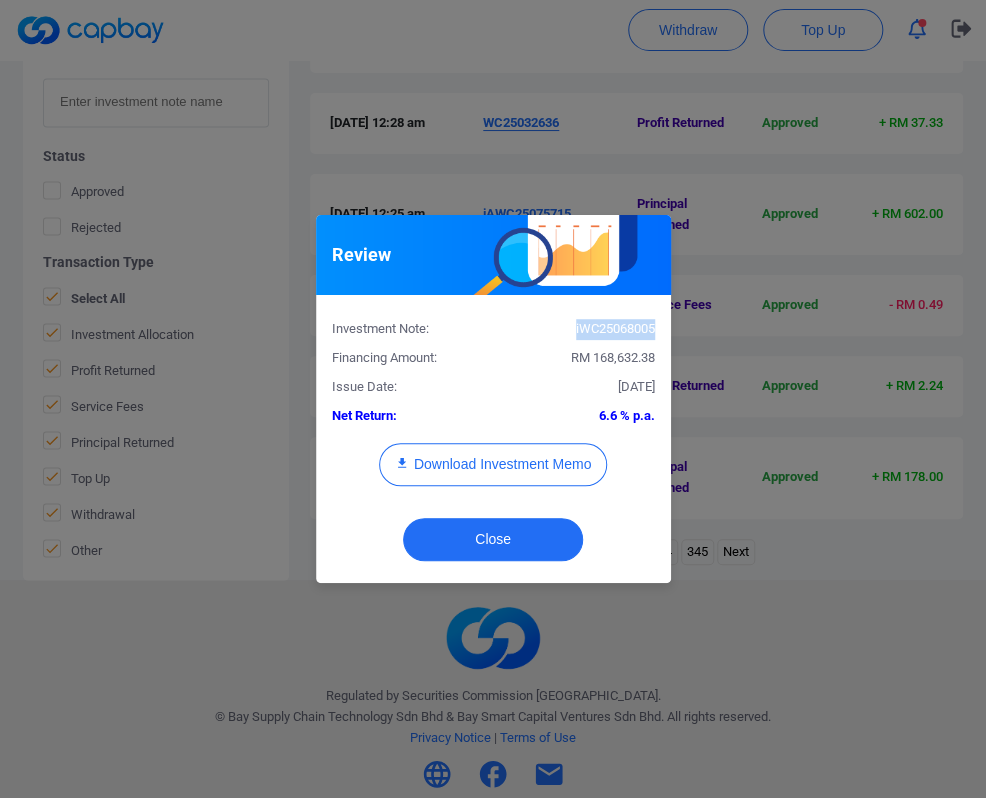 copy on "iWC25068005" 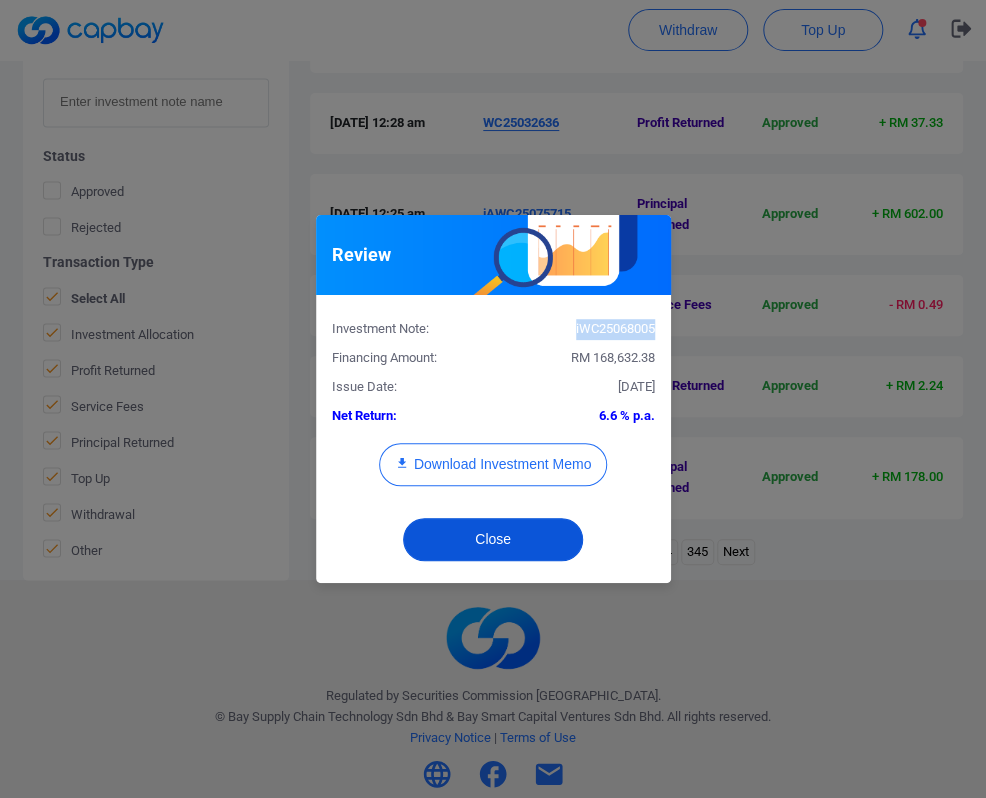 click on "Close" at bounding box center [493, 539] 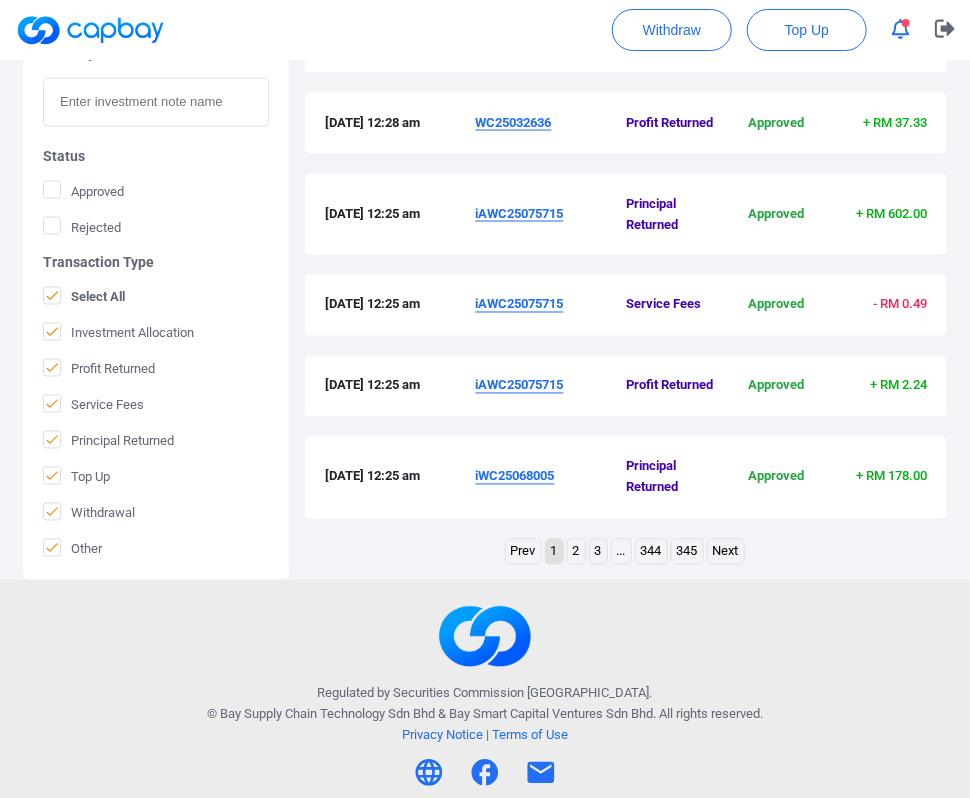 click on "iAWC25075715" at bounding box center (520, 213) 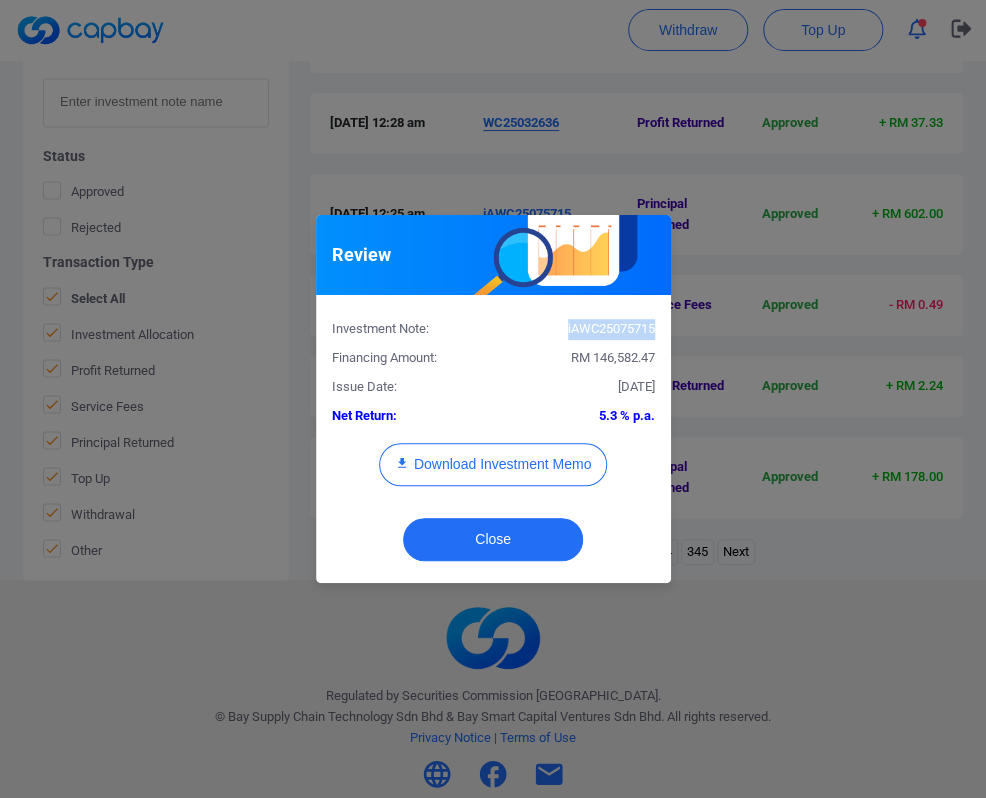 drag, startPoint x: 654, startPoint y: 331, endPoint x: 560, endPoint y: 331, distance: 94 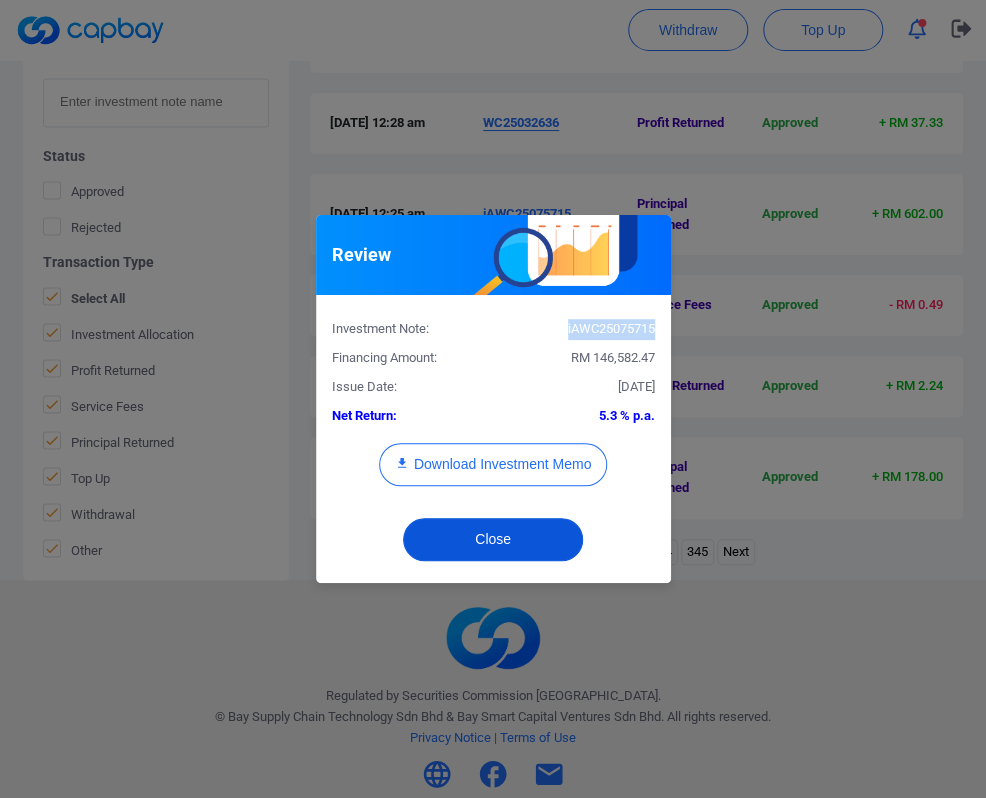 click on "Close" at bounding box center [493, 539] 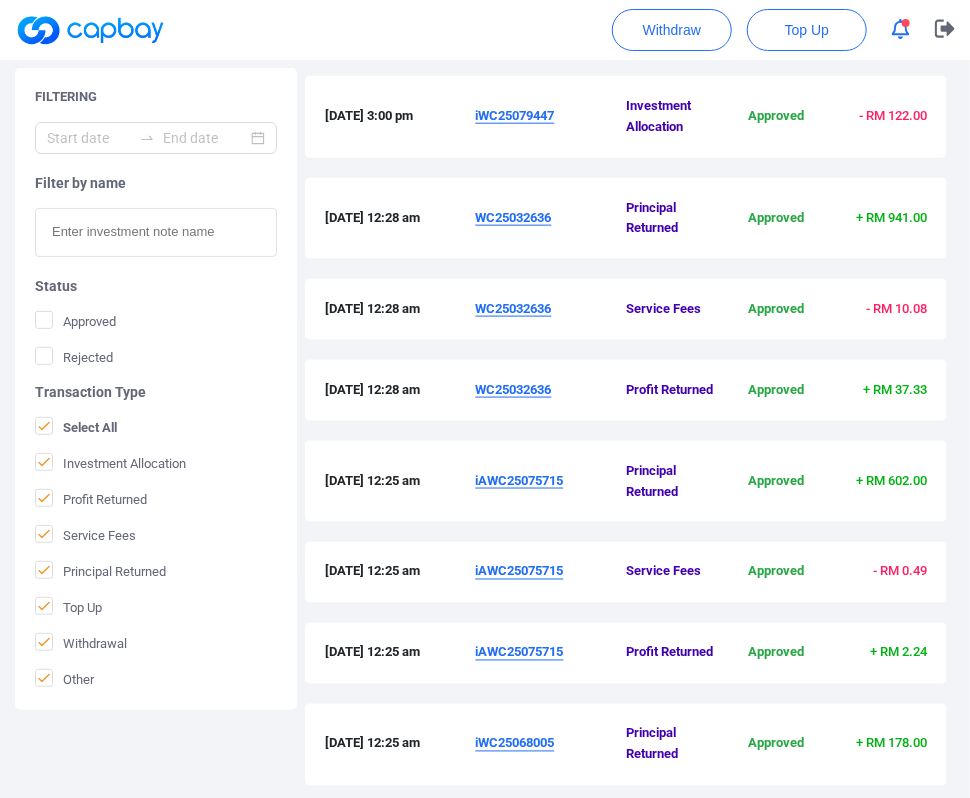 scroll, scrollTop: 644, scrollLeft: 0, axis: vertical 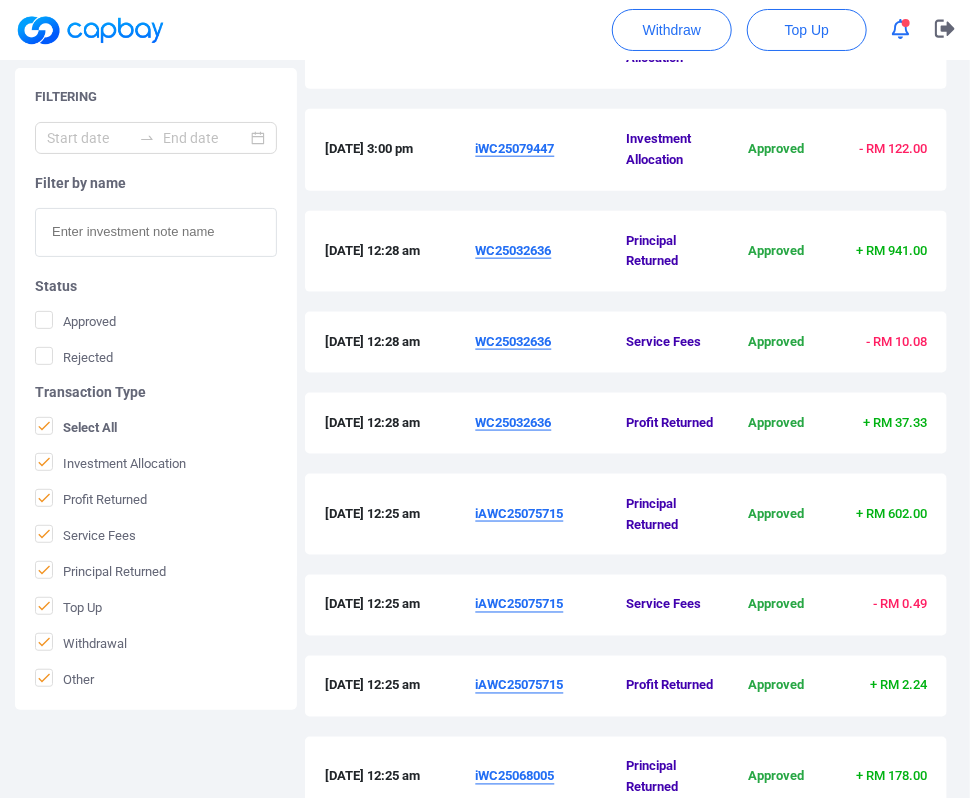 click on "WC25032636" at bounding box center [514, 250] 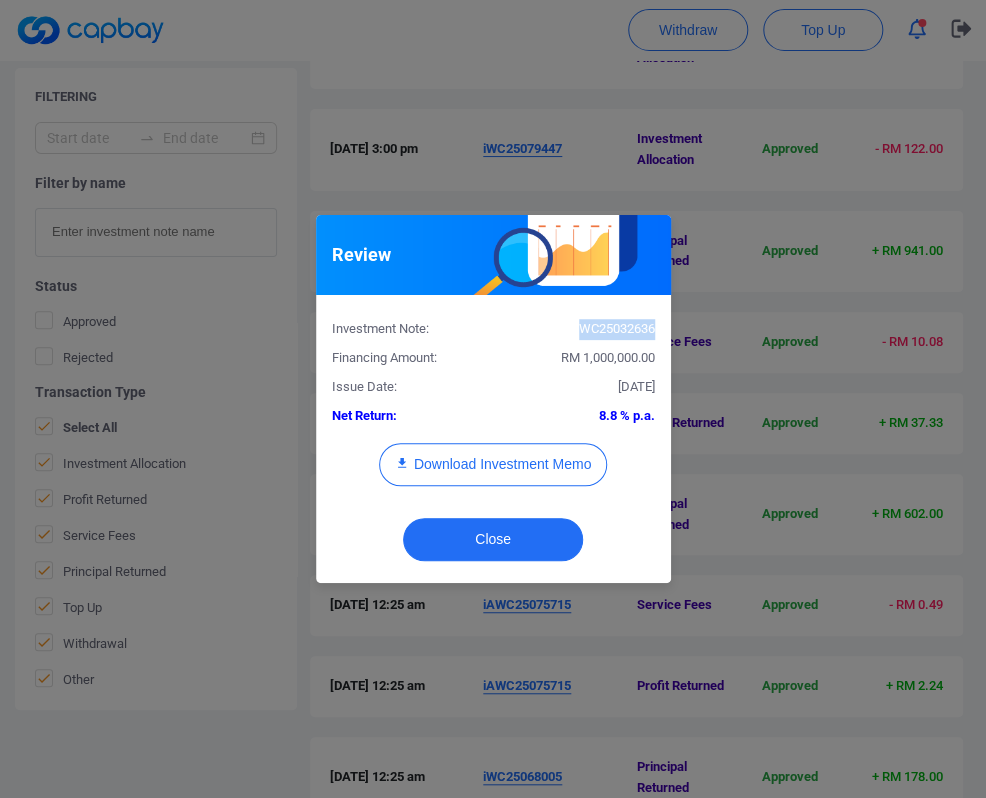 drag, startPoint x: 651, startPoint y: 330, endPoint x: 576, endPoint y: 328, distance: 75.026665 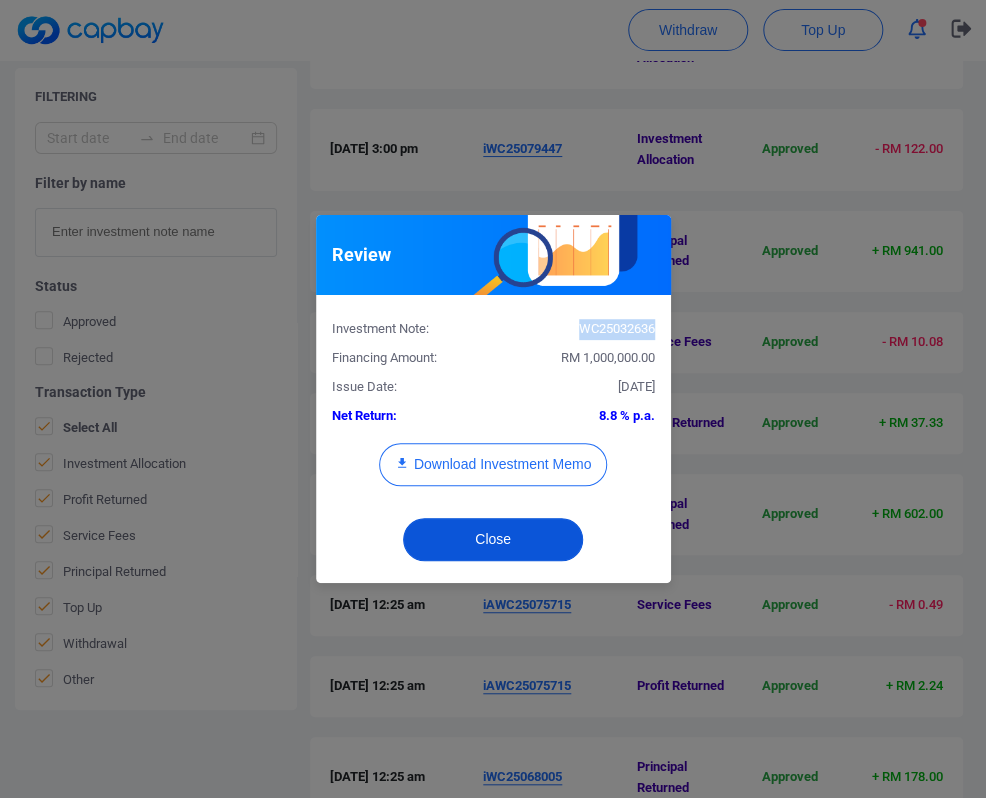 click on "Close" at bounding box center [493, 539] 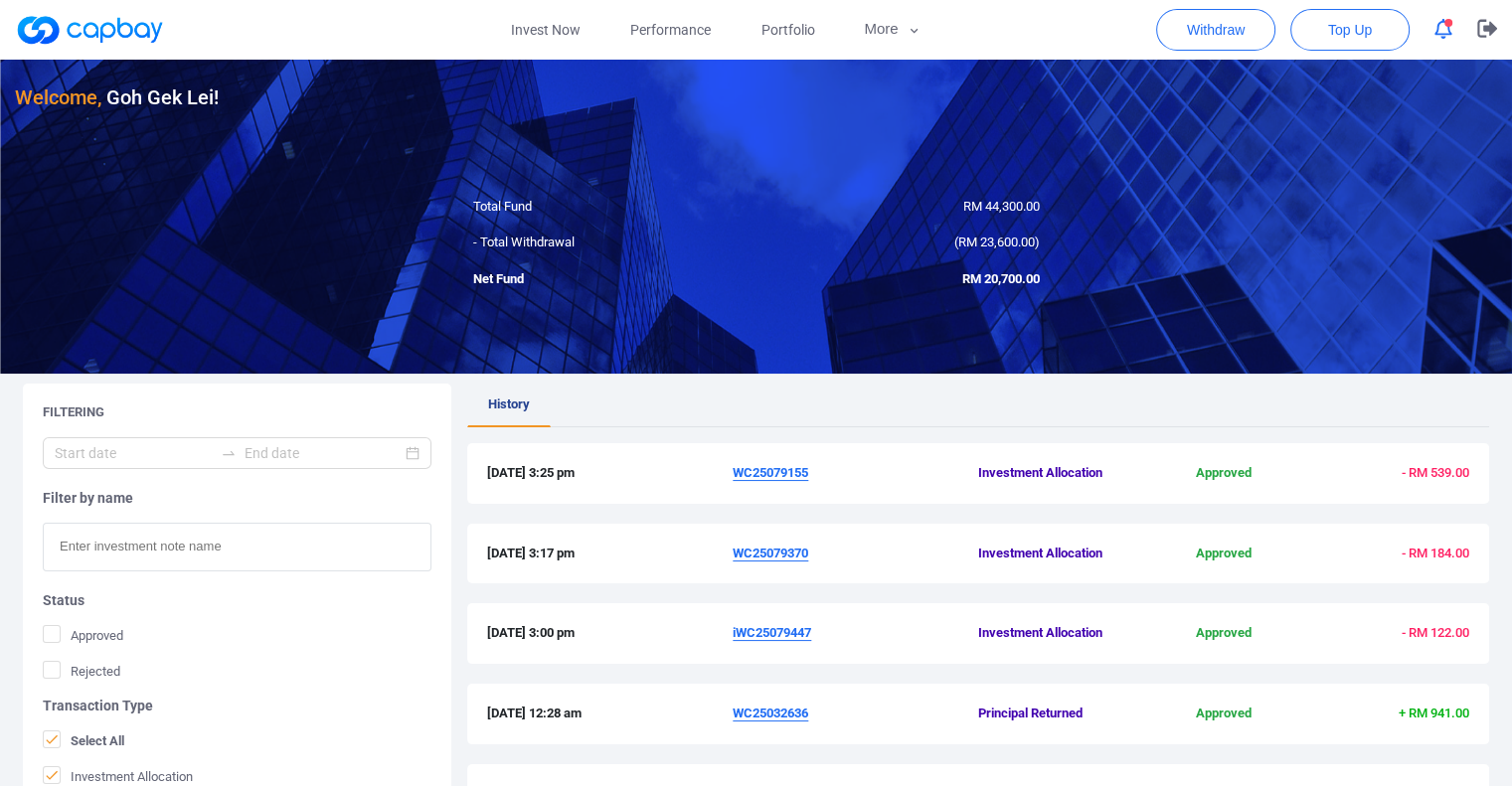 scroll, scrollTop: 0, scrollLeft: 0, axis: both 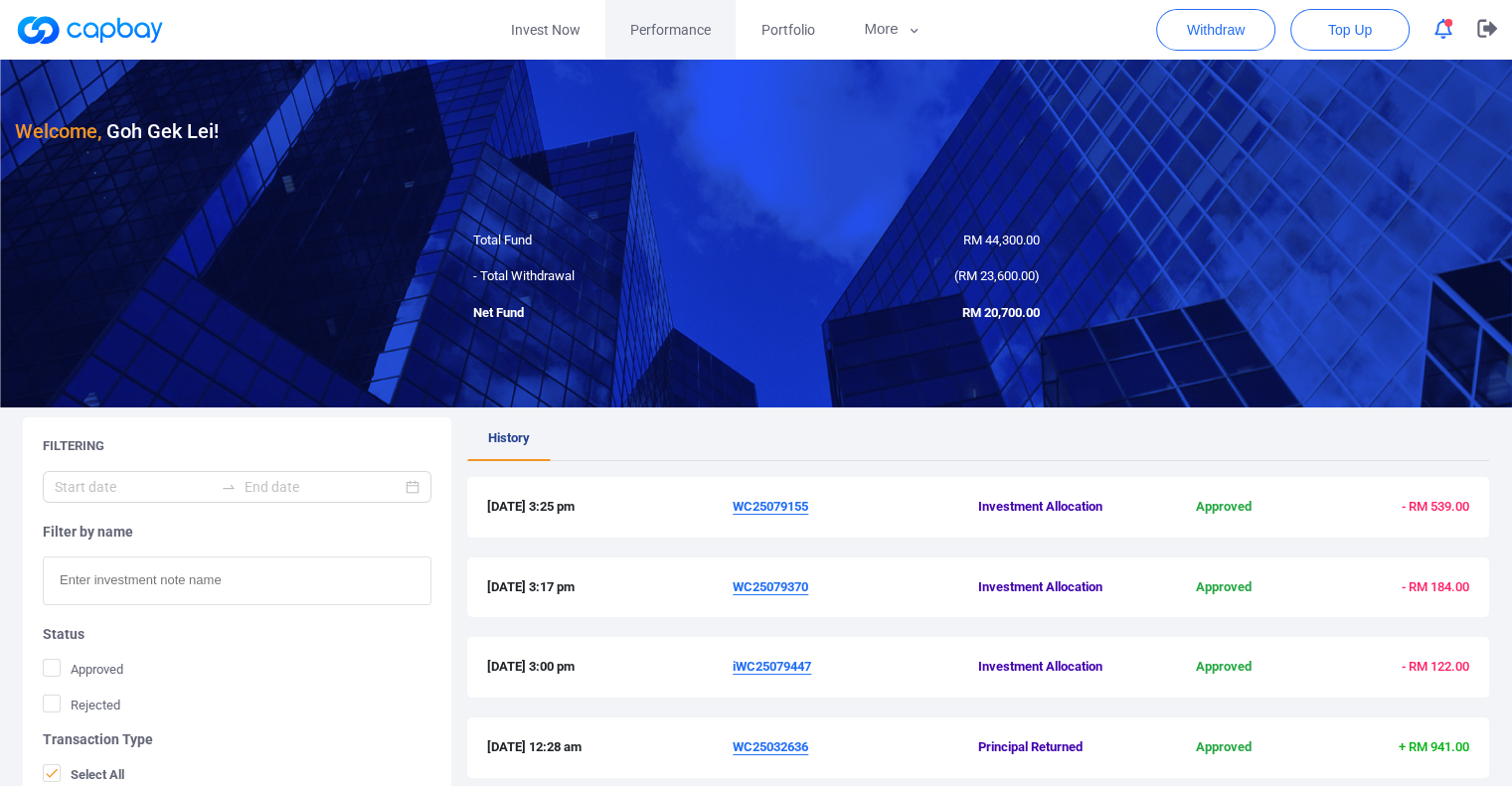 click on "Performance" at bounding box center (670, 30) 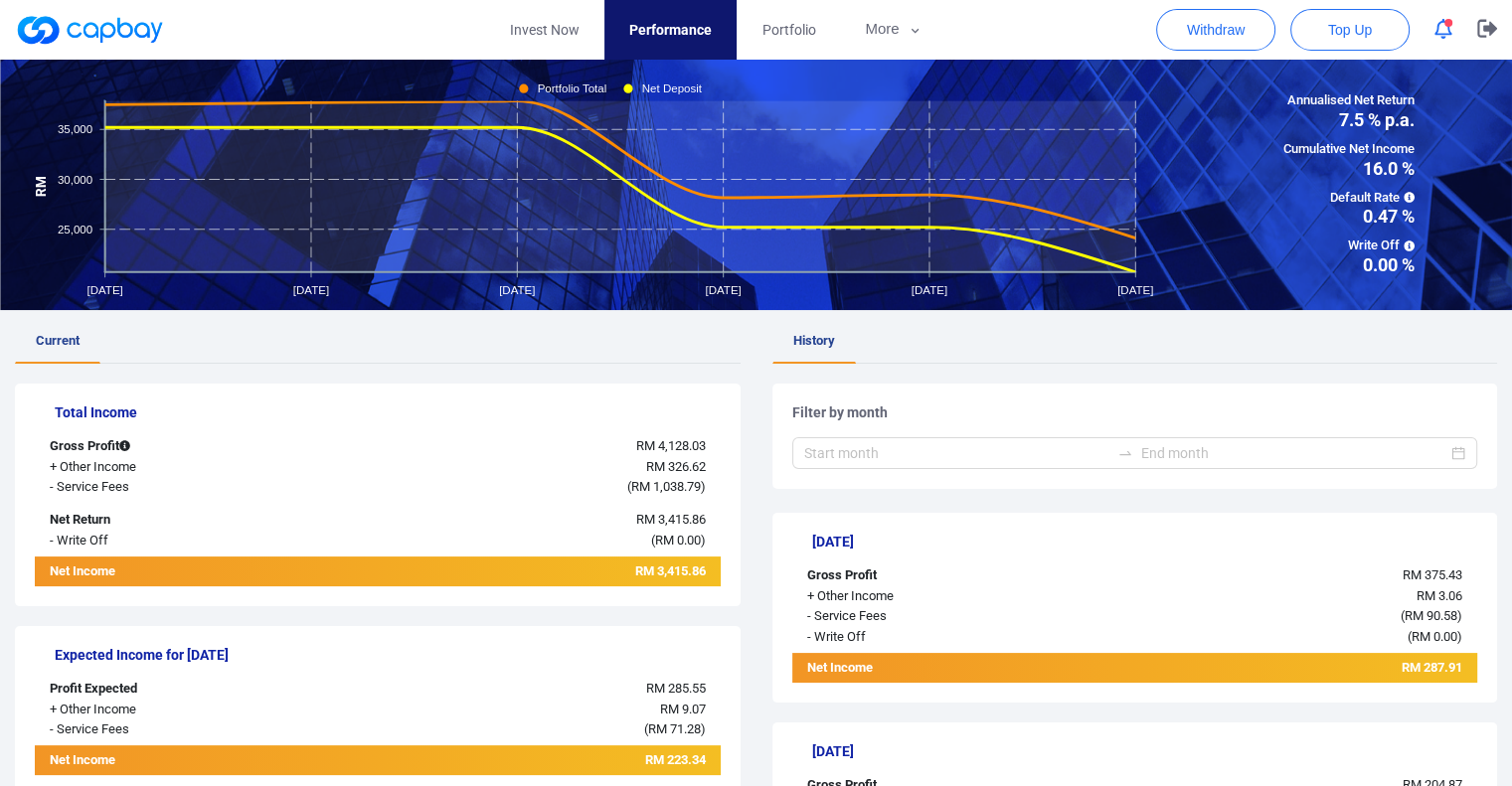 scroll, scrollTop: 0, scrollLeft: 0, axis: both 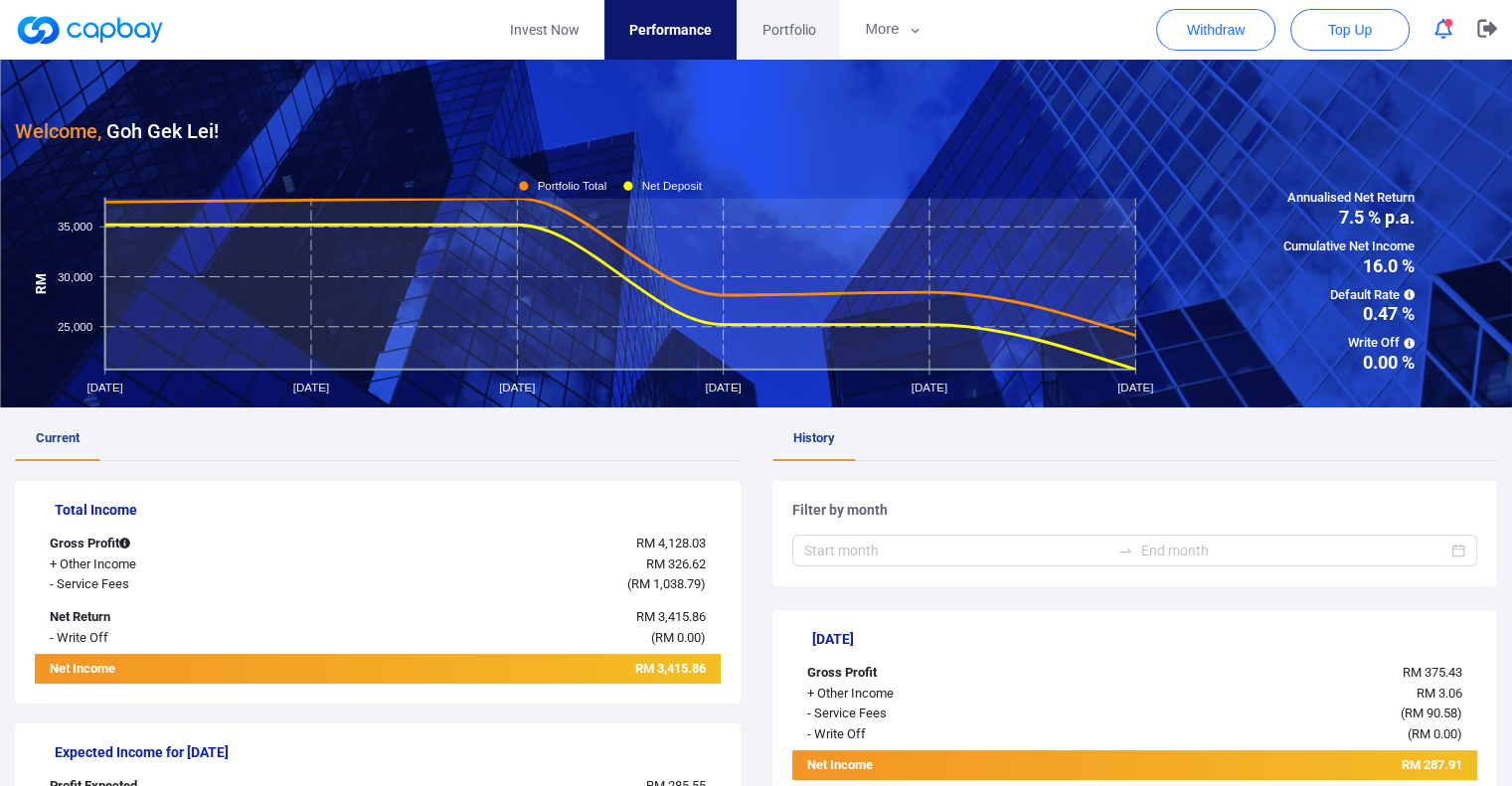 click on "Portfolio" at bounding box center (788, 30) 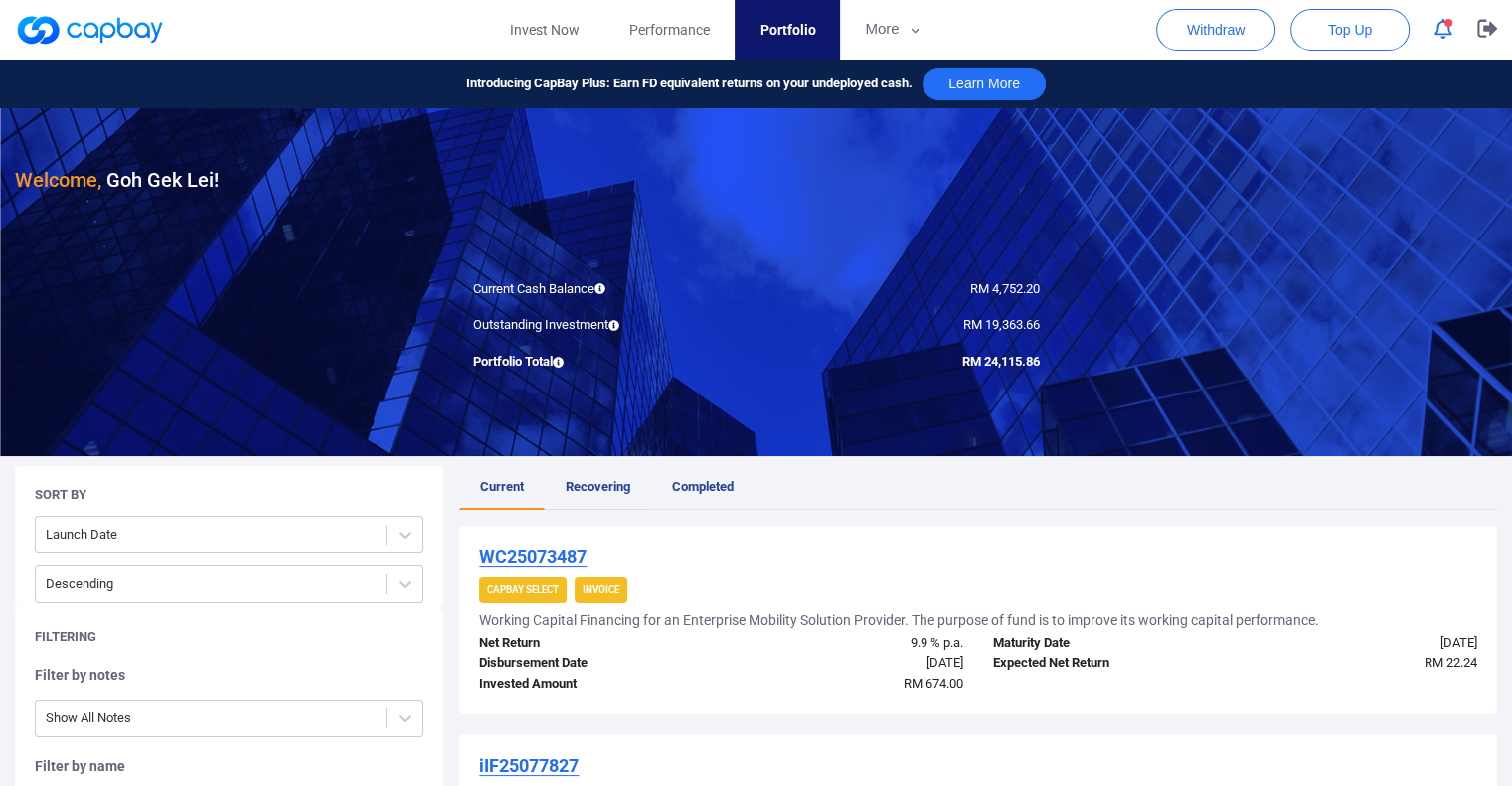 click on "Recovering" at bounding box center (597, 488) 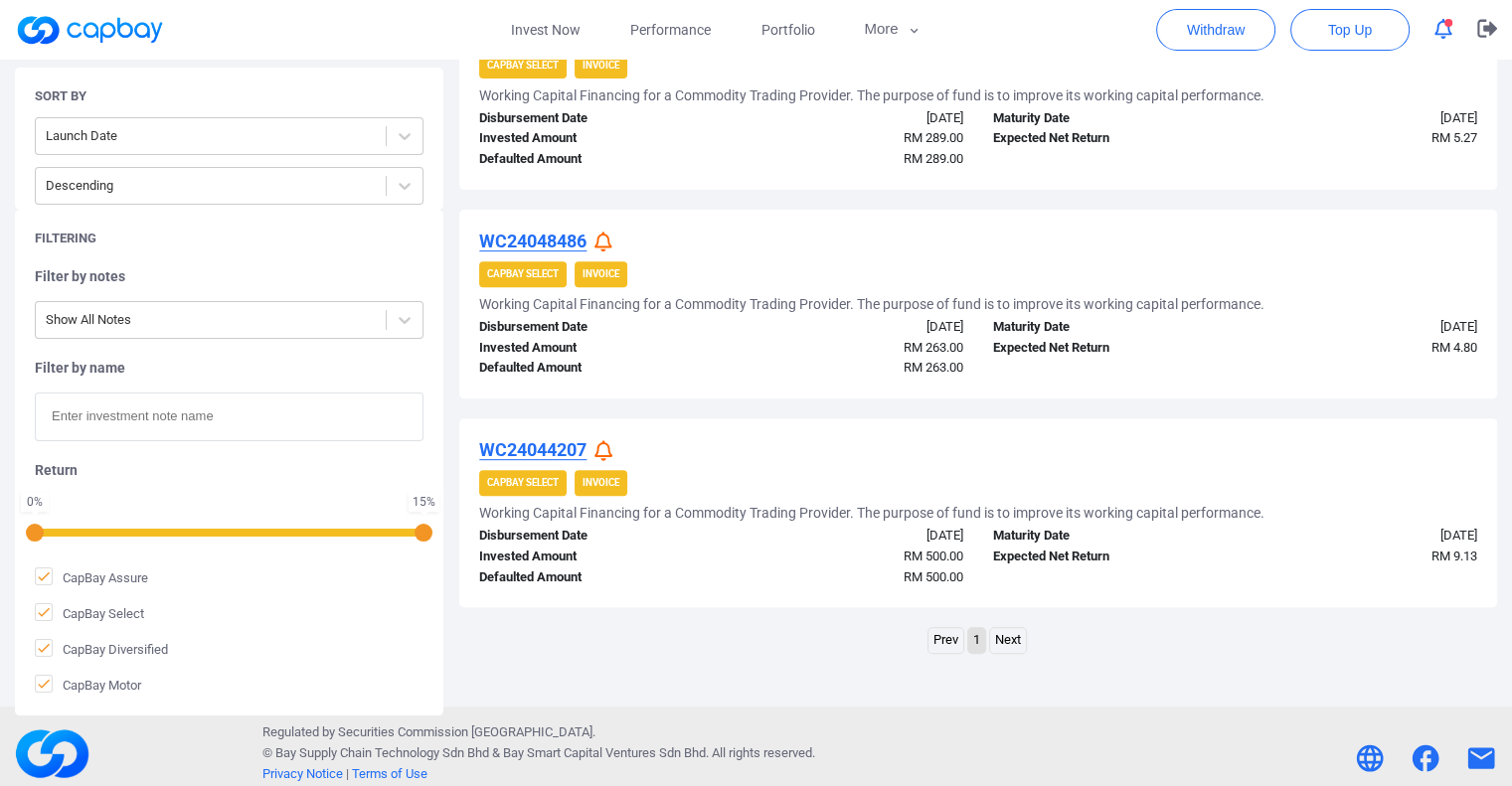 scroll, scrollTop: 746, scrollLeft: 0, axis: vertical 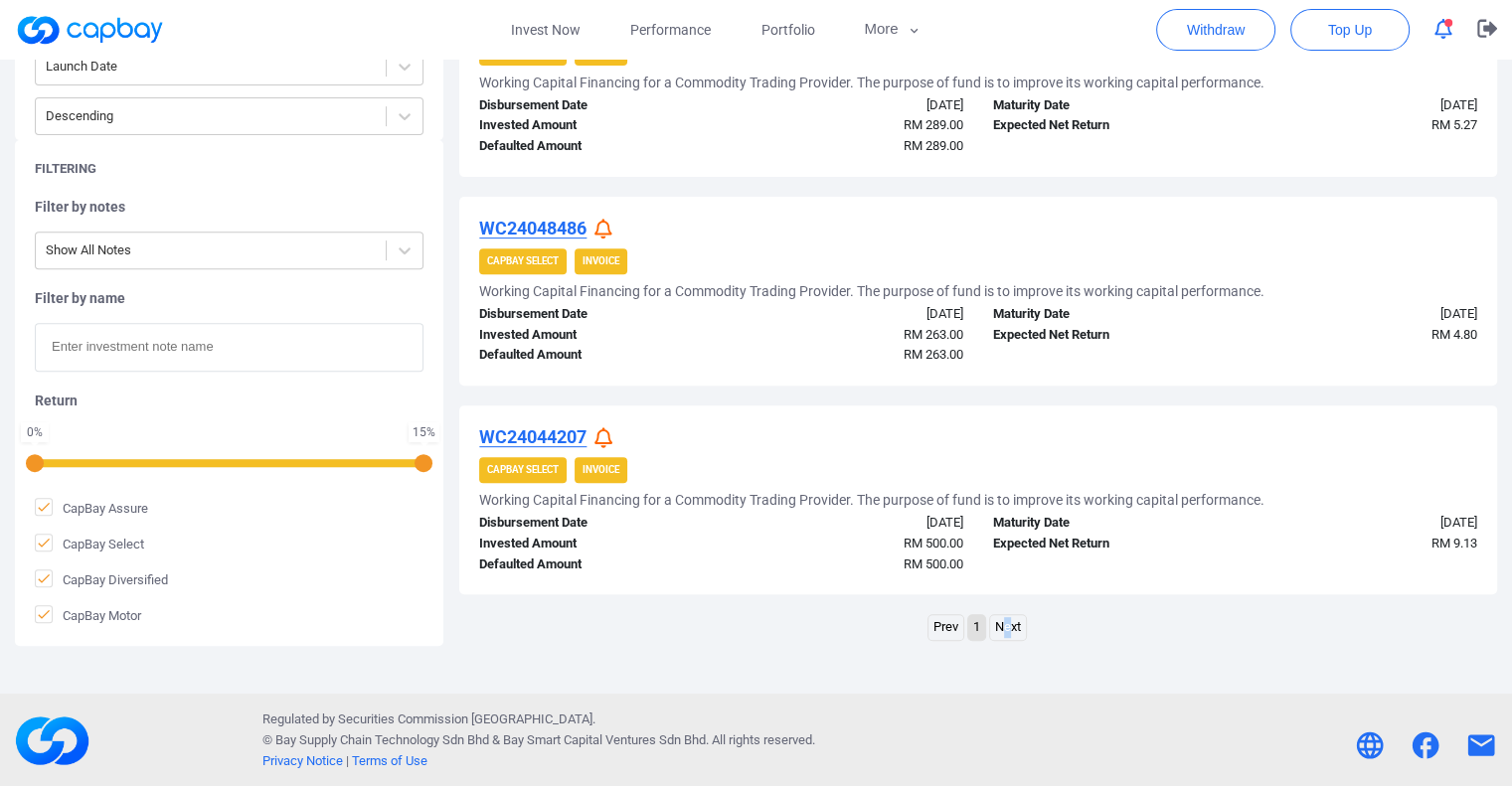 click on "Next" at bounding box center [1008, 627] 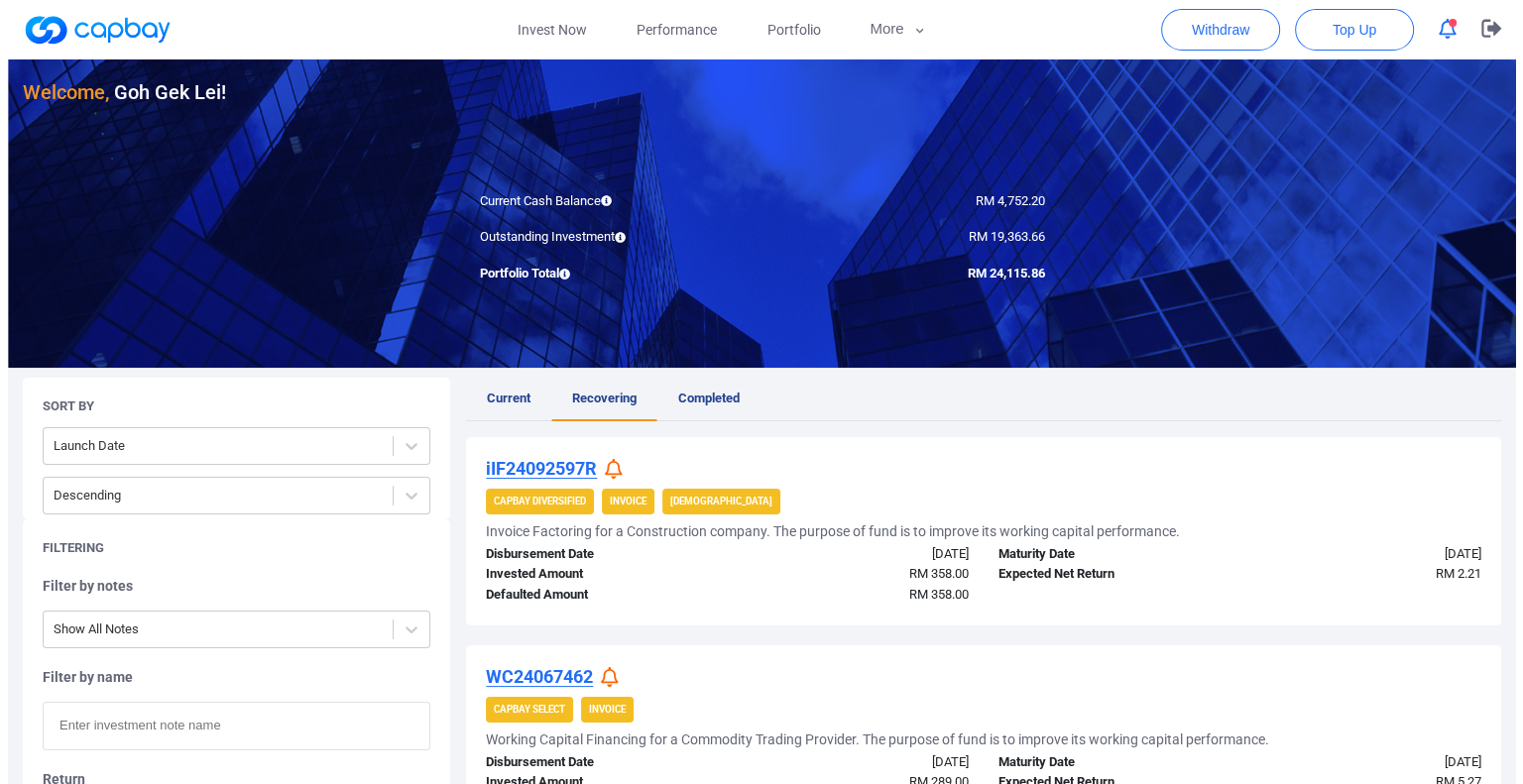 scroll, scrollTop: 0, scrollLeft: 0, axis: both 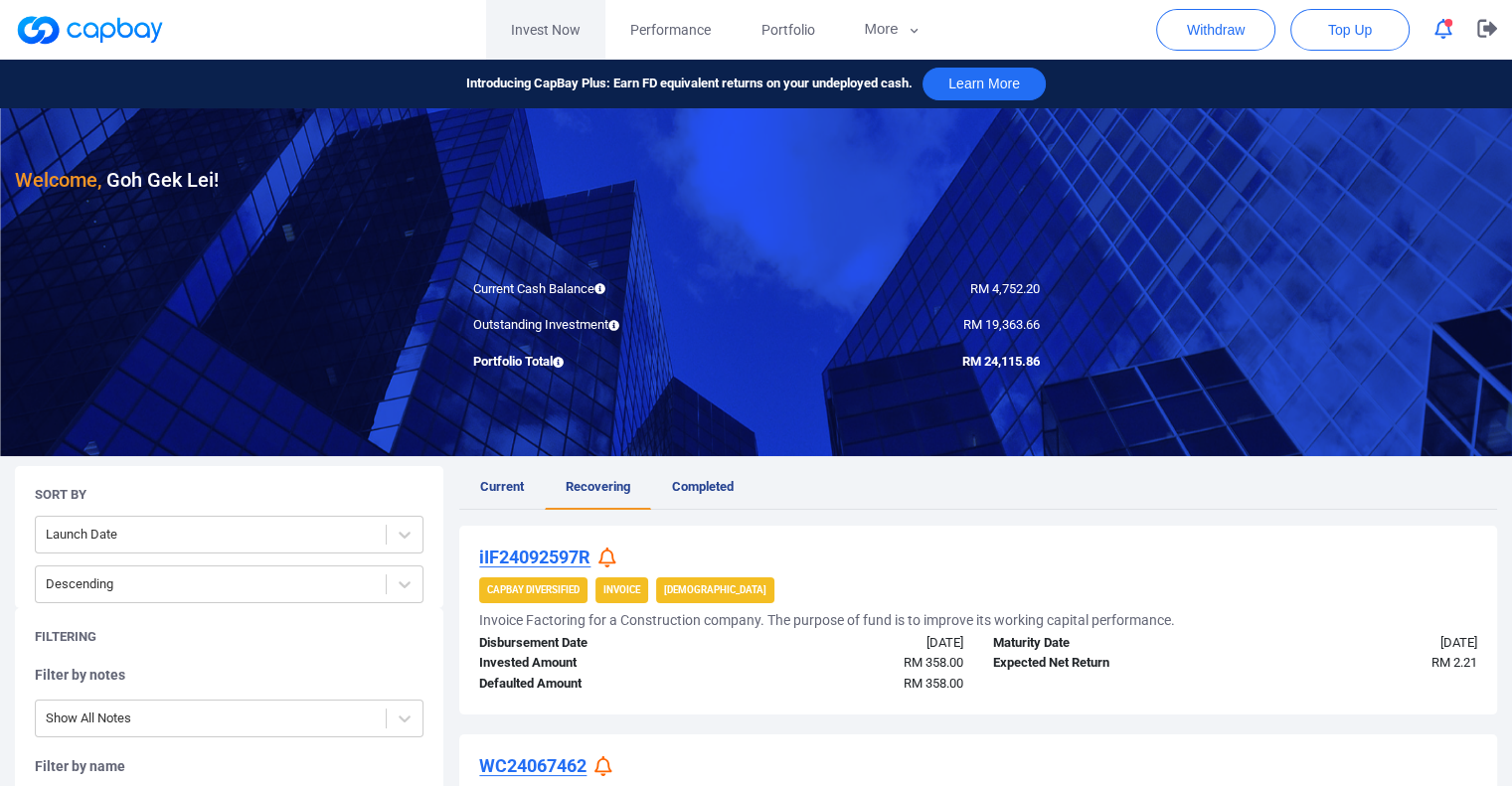 click on "Invest Now" at bounding box center [546, 30] 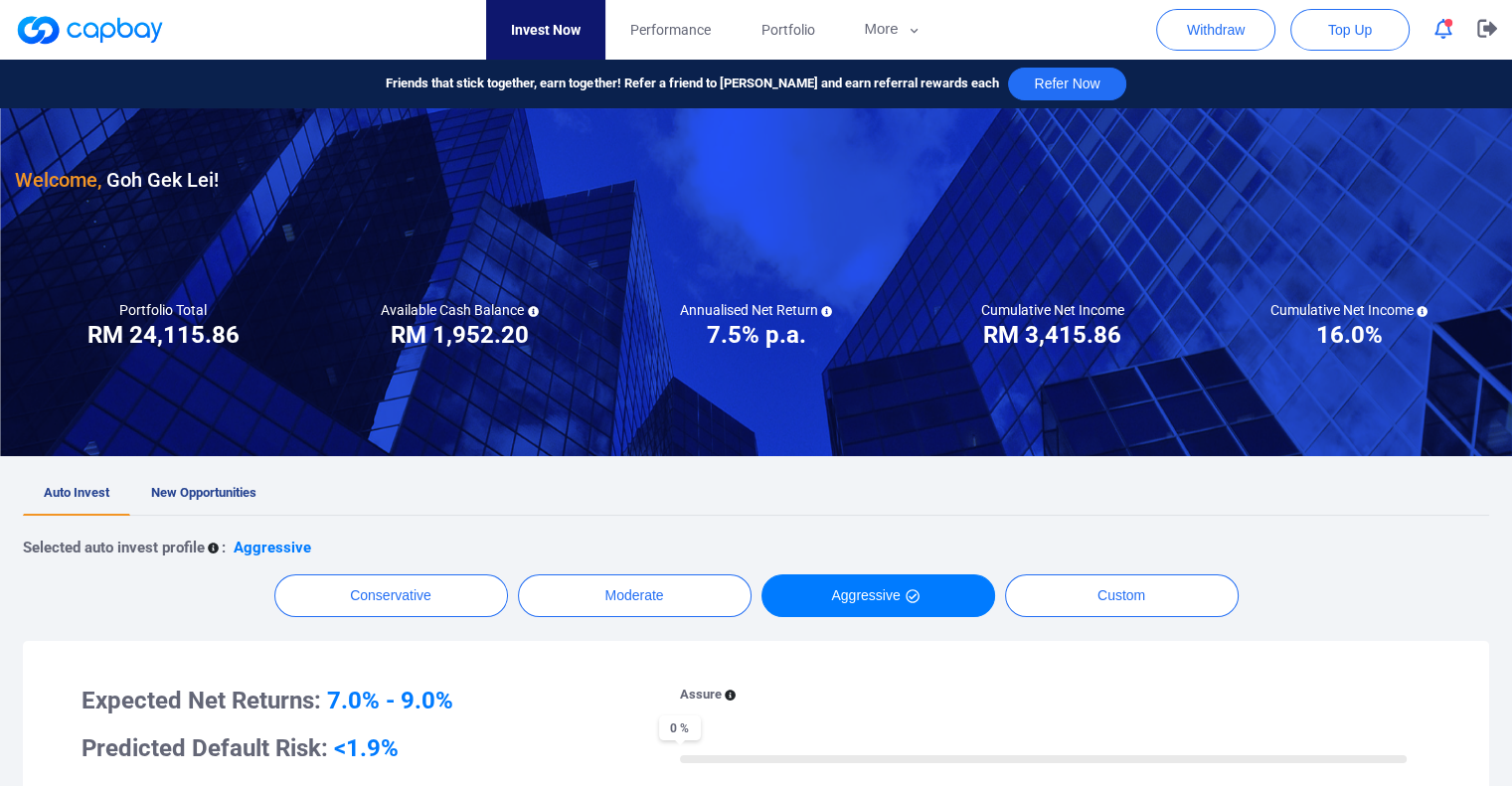 click on "Auto Invest New Opportunities" at bounding box center (756, 494) 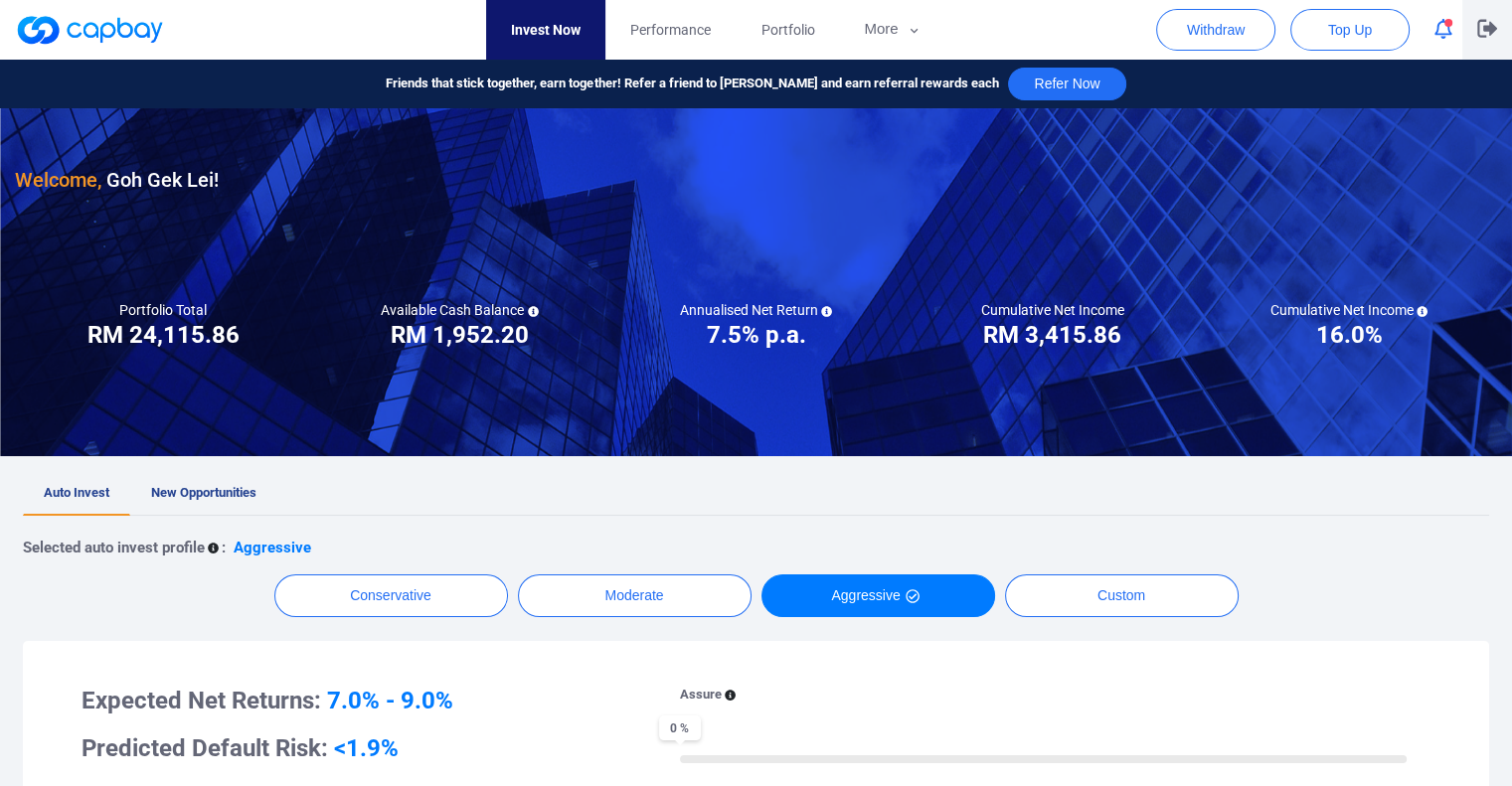 click 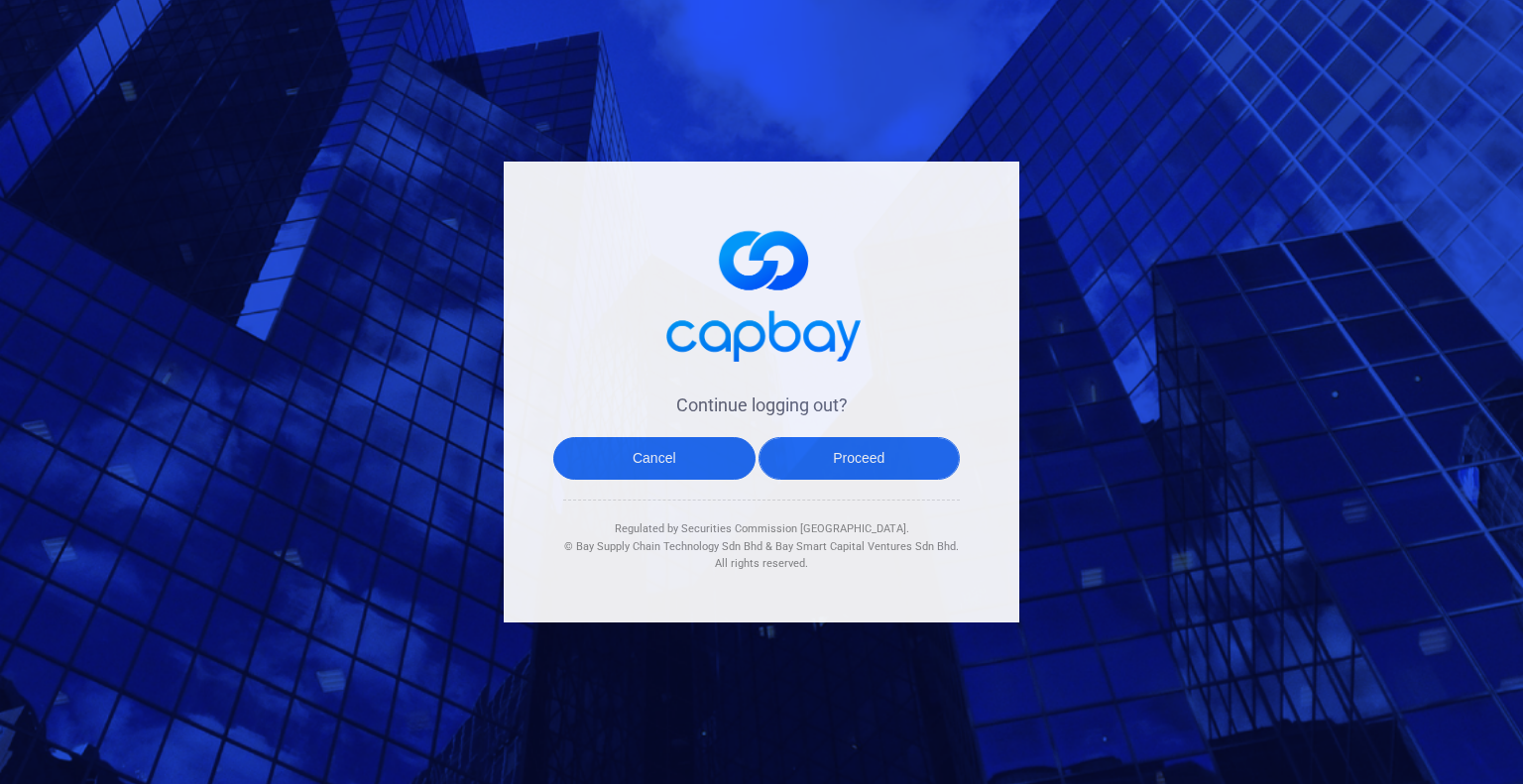 click on "Proceed" at bounding box center [860, 458] 